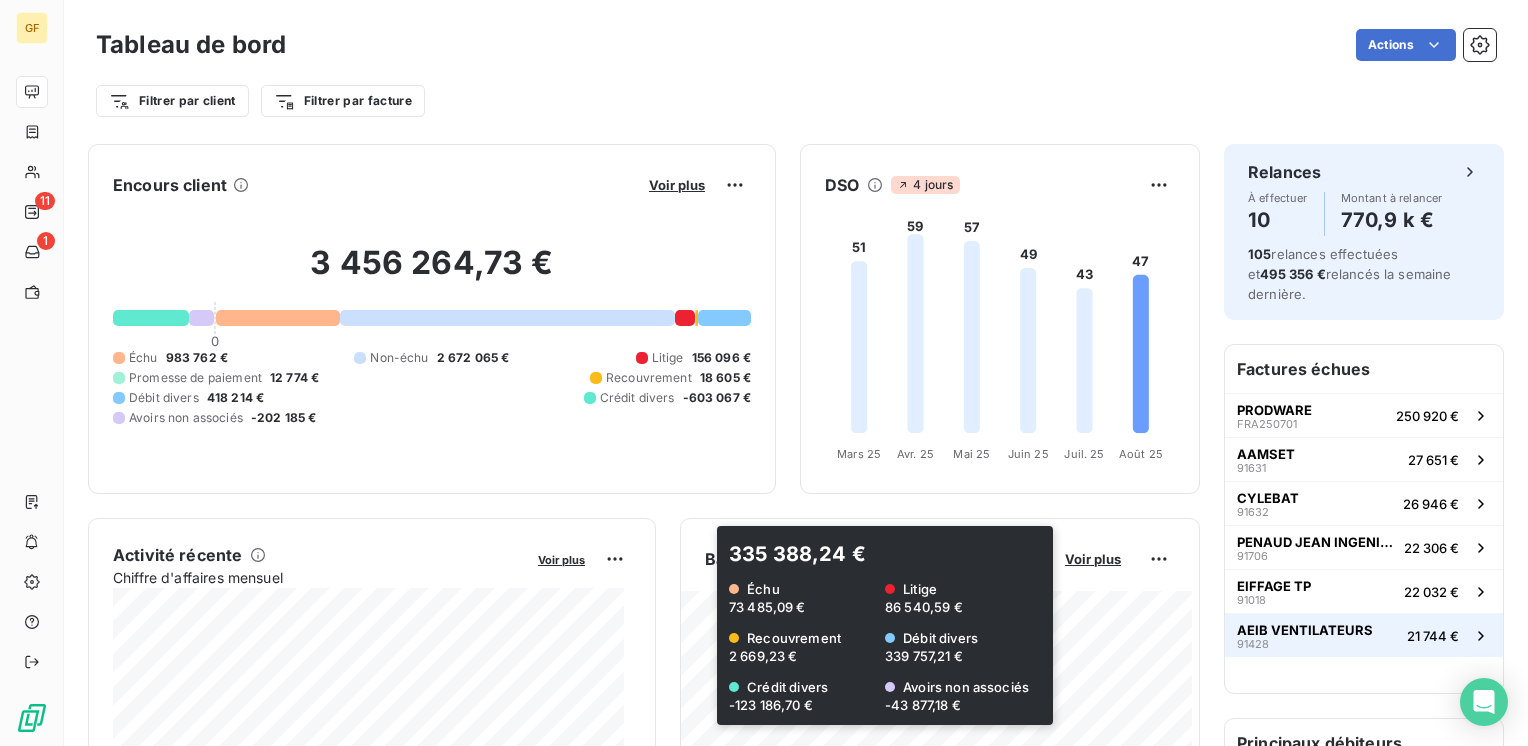 scroll, scrollTop: 0, scrollLeft: 0, axis: both 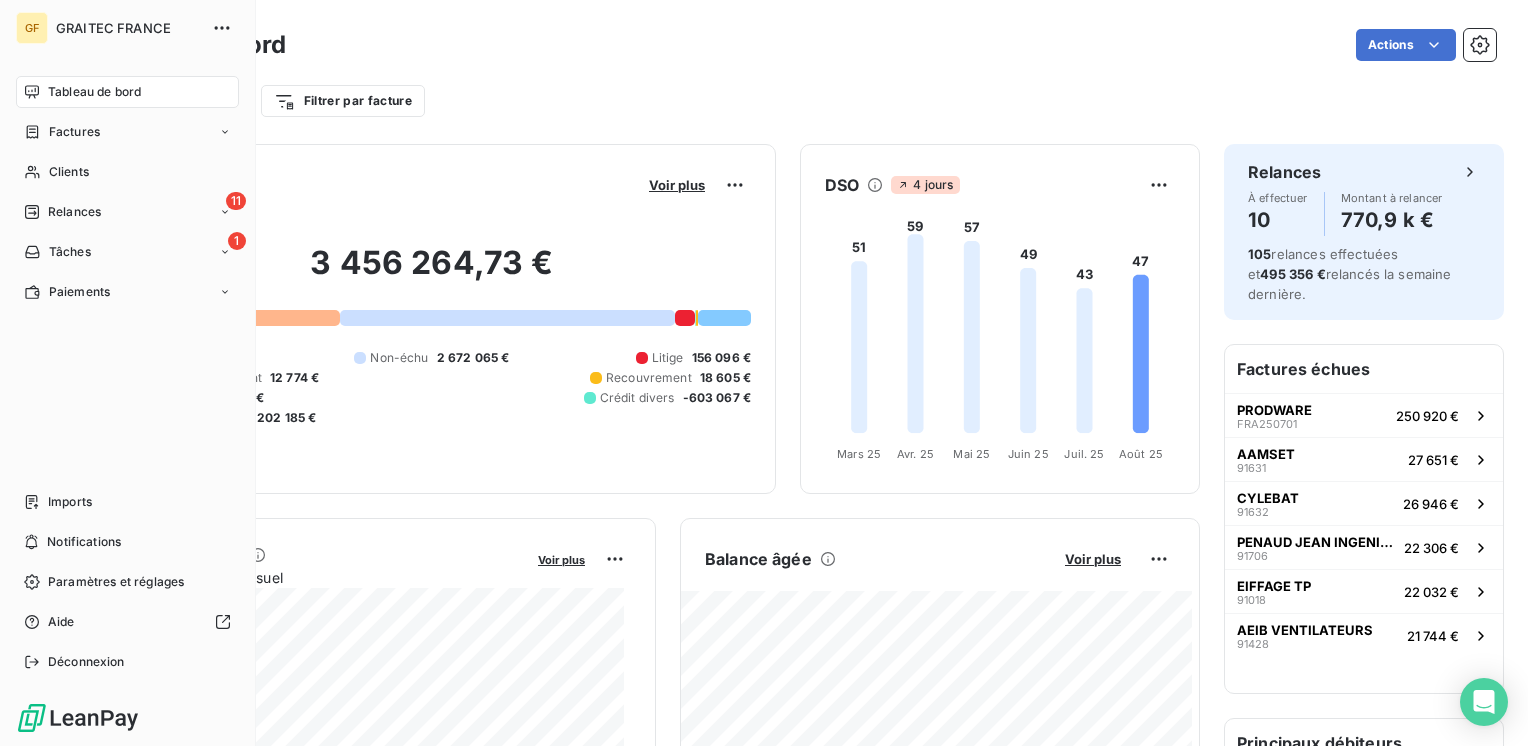 click on "Tableau de bord" at bounding box center (94, 92) 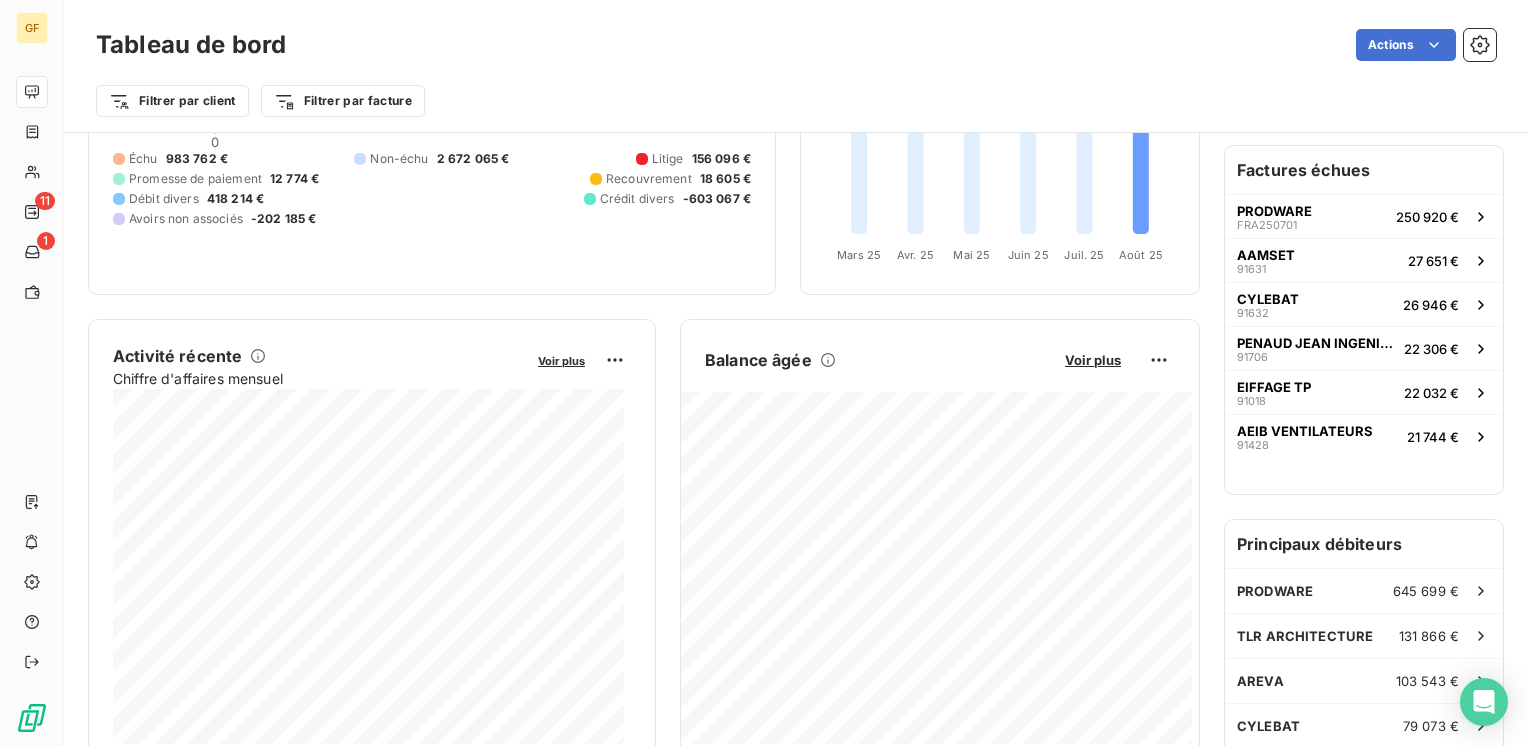 scroll, scrollTop: 300, scrollLeft: 0, axis: vertical 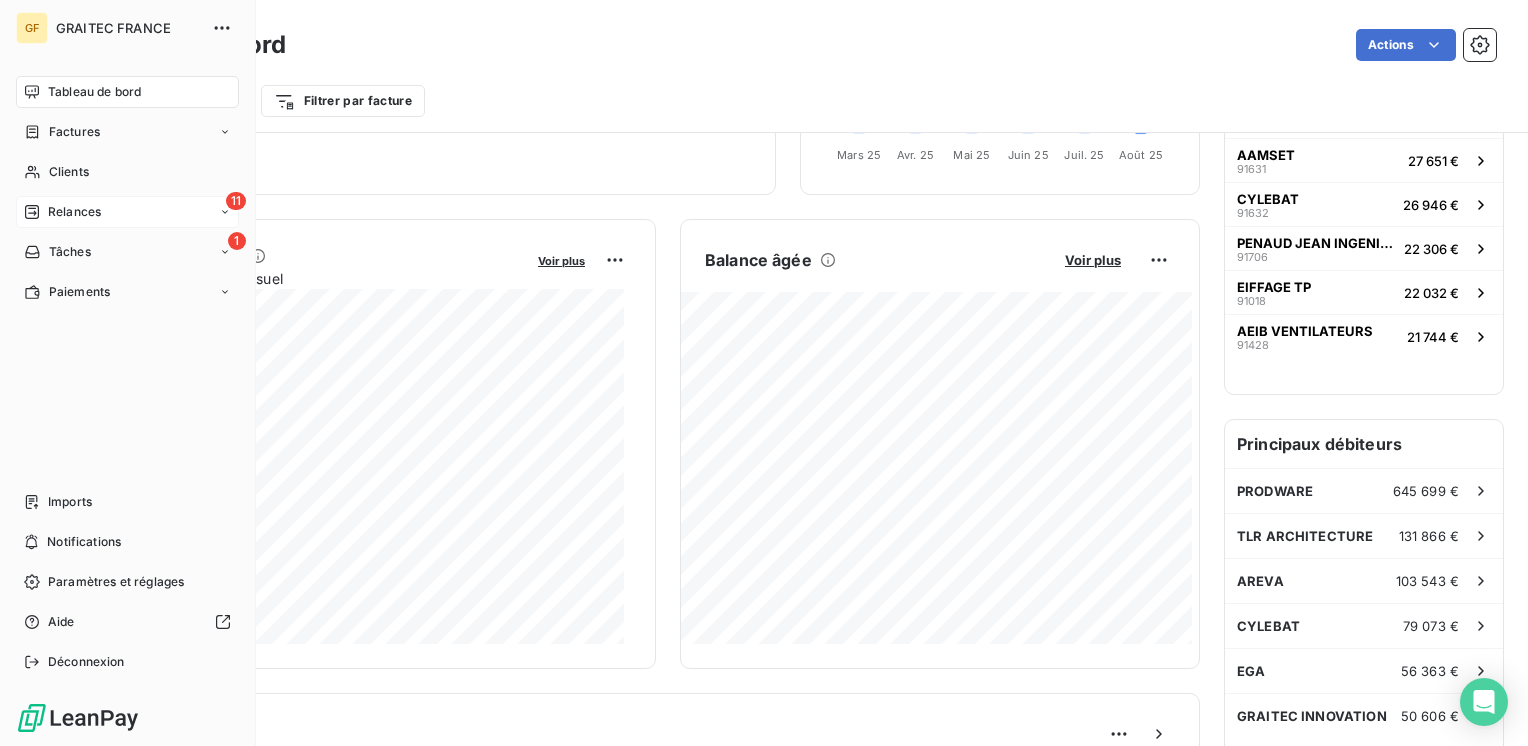 click on "11 Relances" at bounding box center (127, 212) 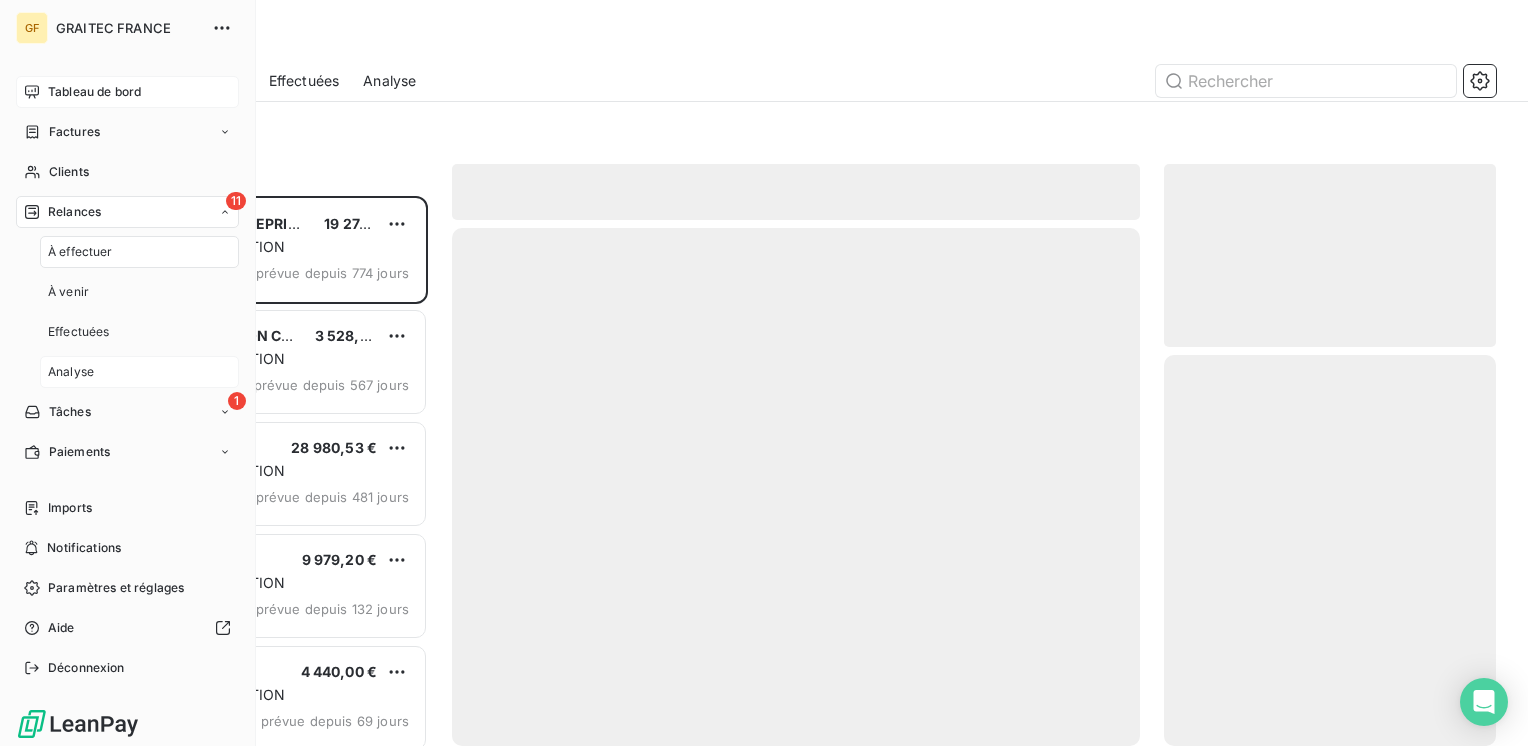 scroll, scrollTop: 16, scrollLeft: 16, axis: both 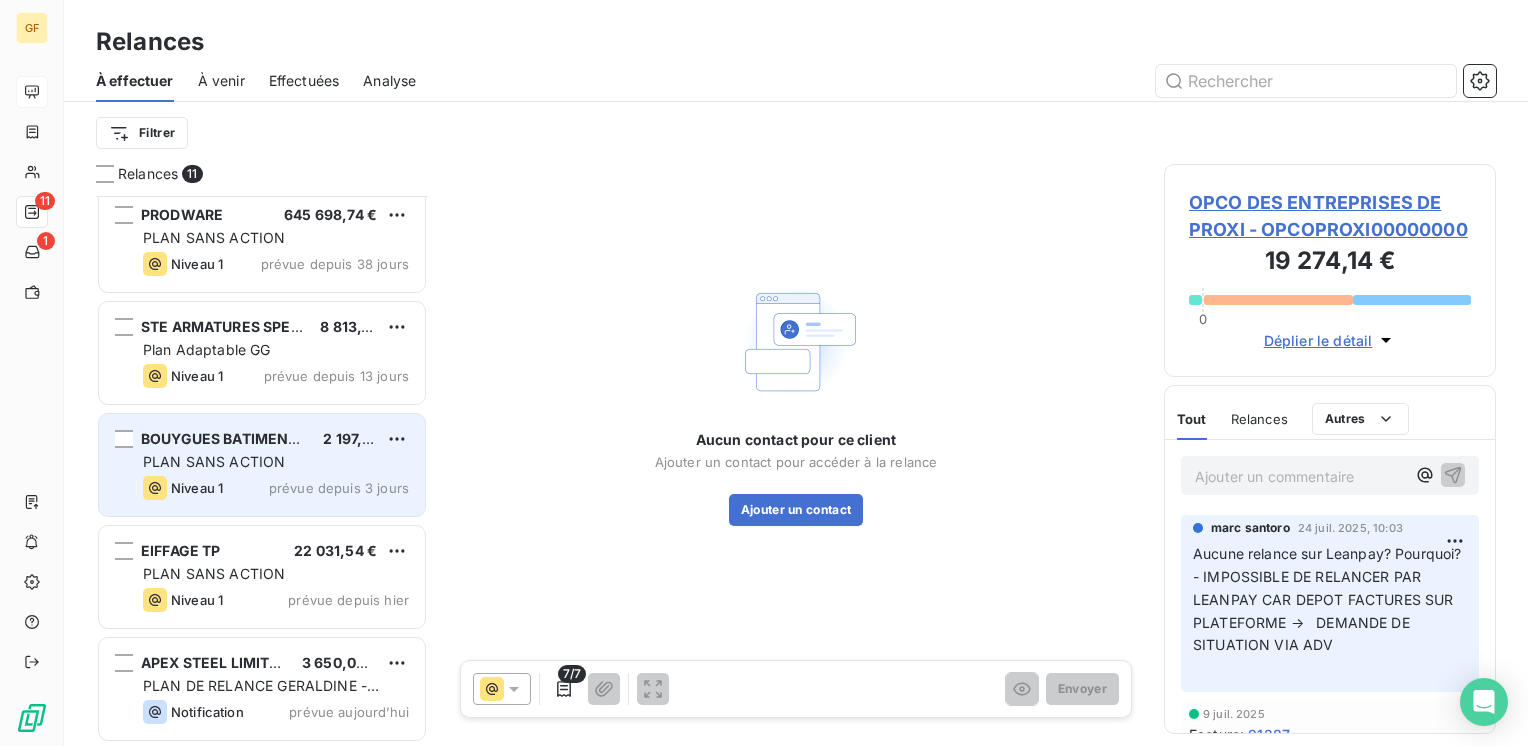 click on "BOUYGUES BATIMENT IDF-OPB [PRICE] PLAN SANS ACTION  Niveau 1 prévue depuis 3 jours" at bounding box center [262, 465] 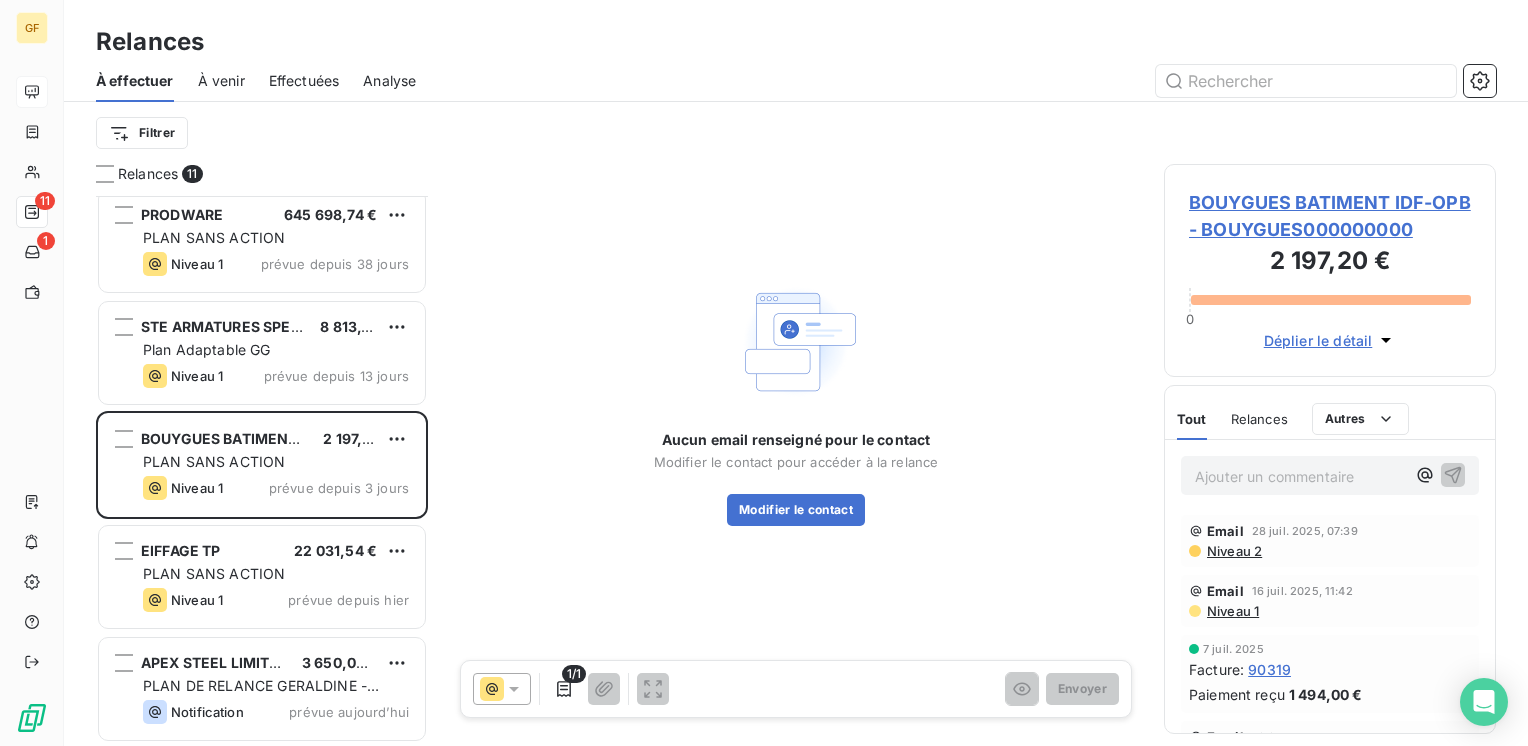 click on "BOUYGUES BATIMENT IDF-OPB - BOUYGUES000000000" at bounding box center (1330, 216) 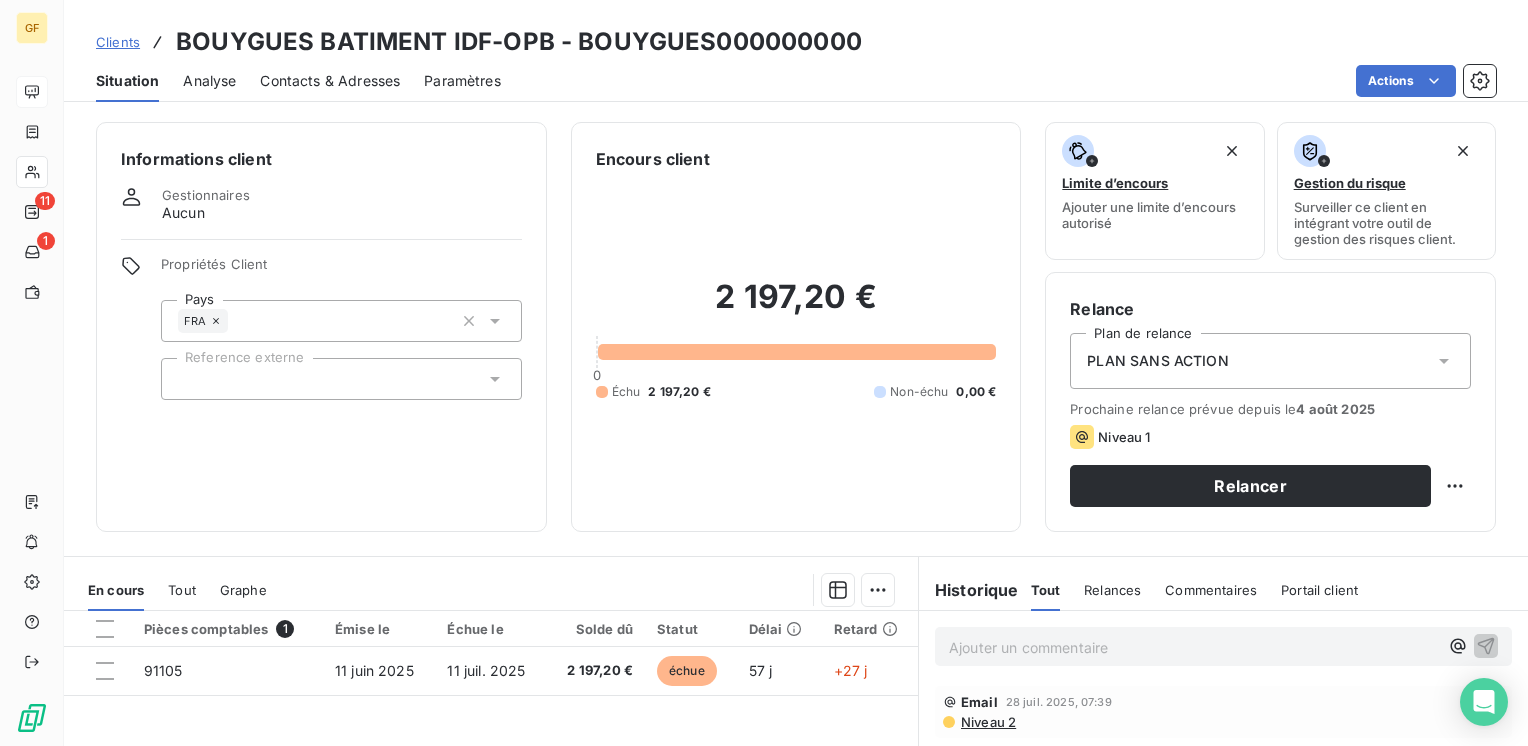 click on "Contacts & Adresses" at bounding box center [330, 81] 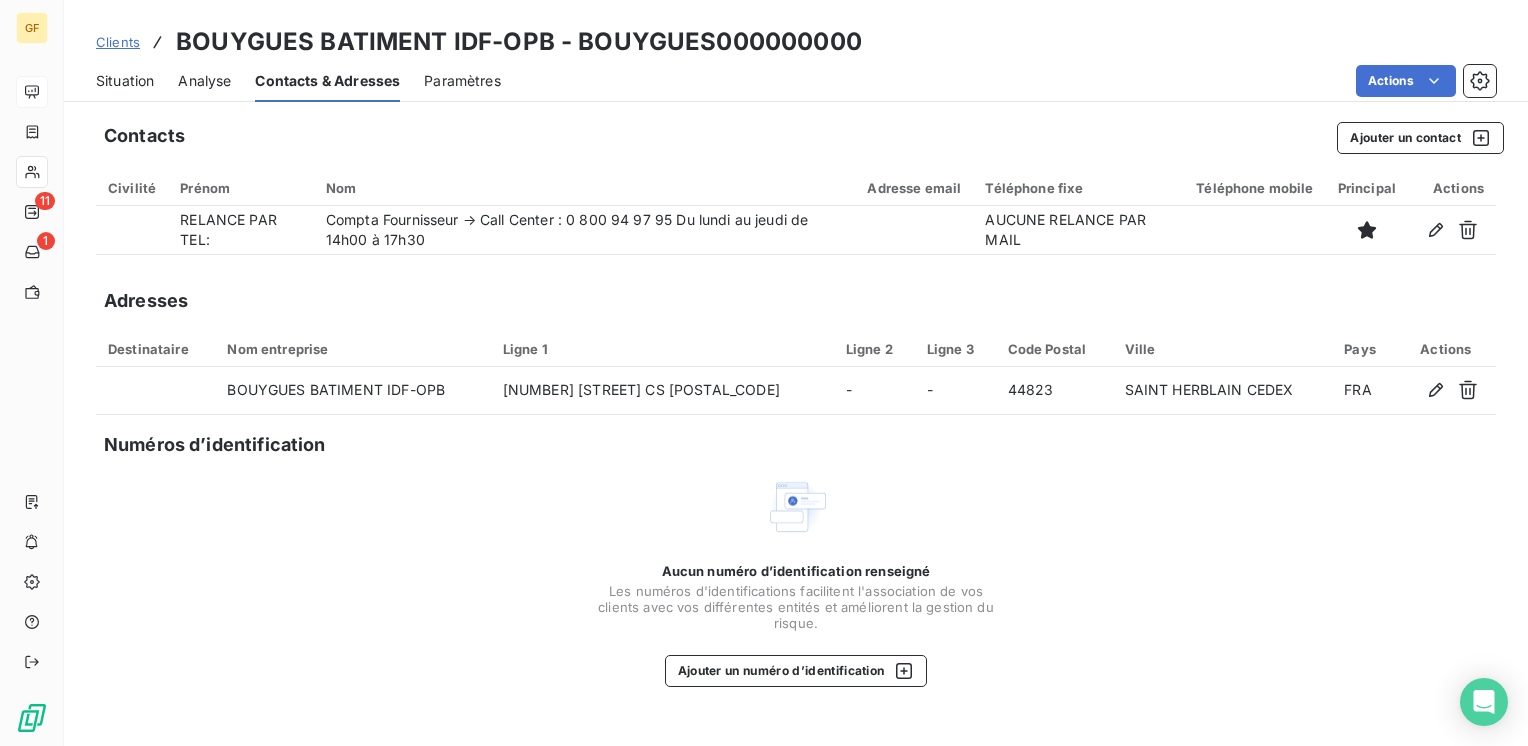 click on "Situation" at bounding box center (125, 81) 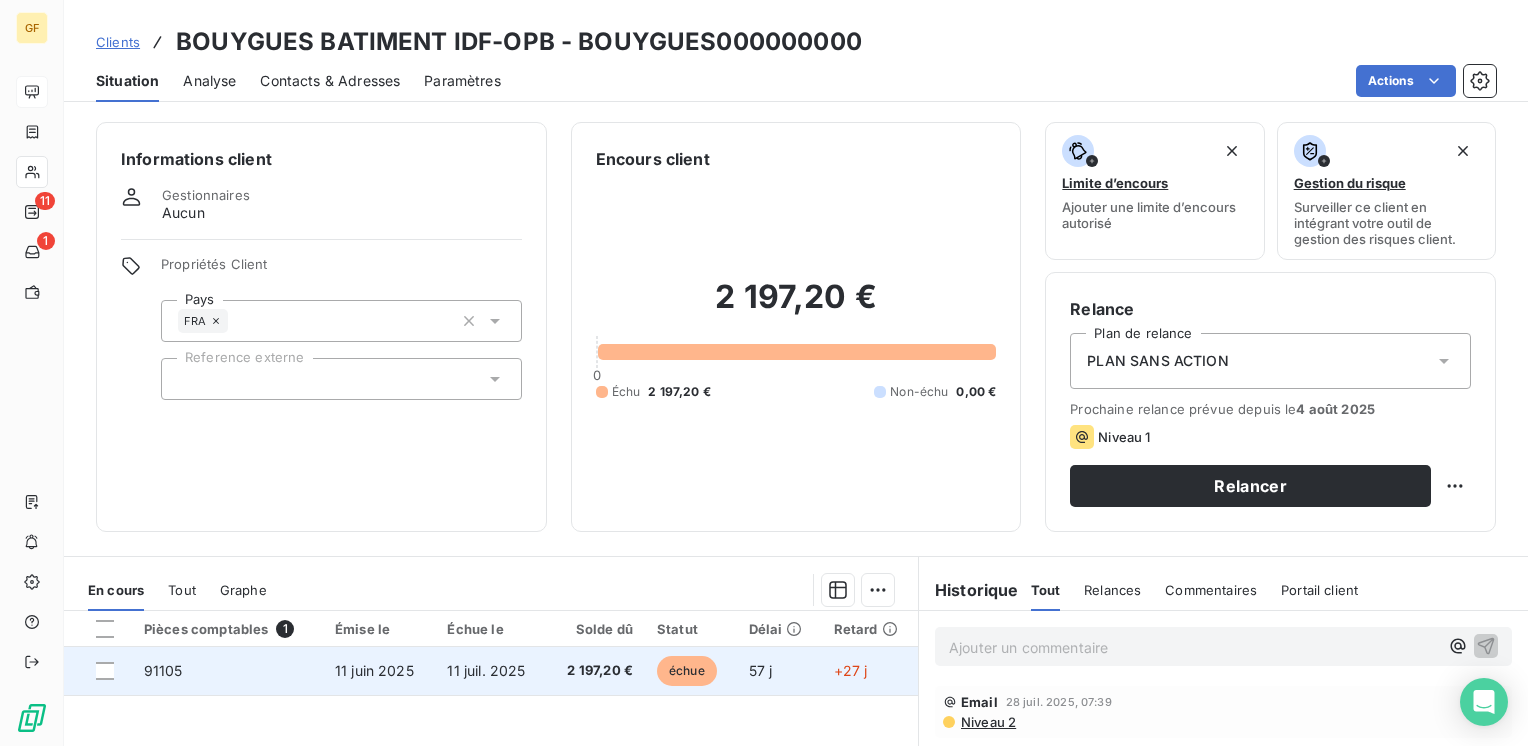 click on "11 juil. 2025" at bounding box center [486, 670] 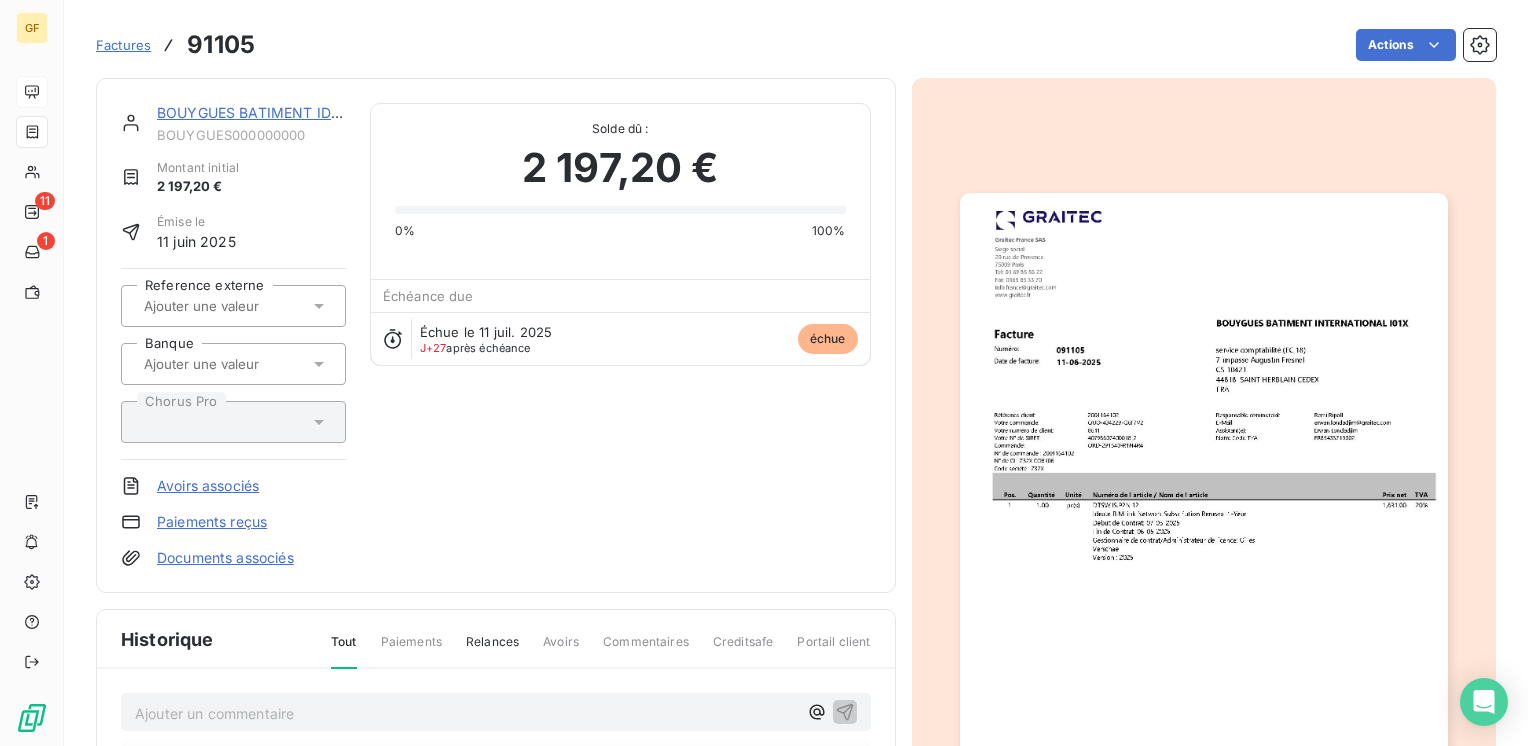 click at bounding box center [1204, 537] 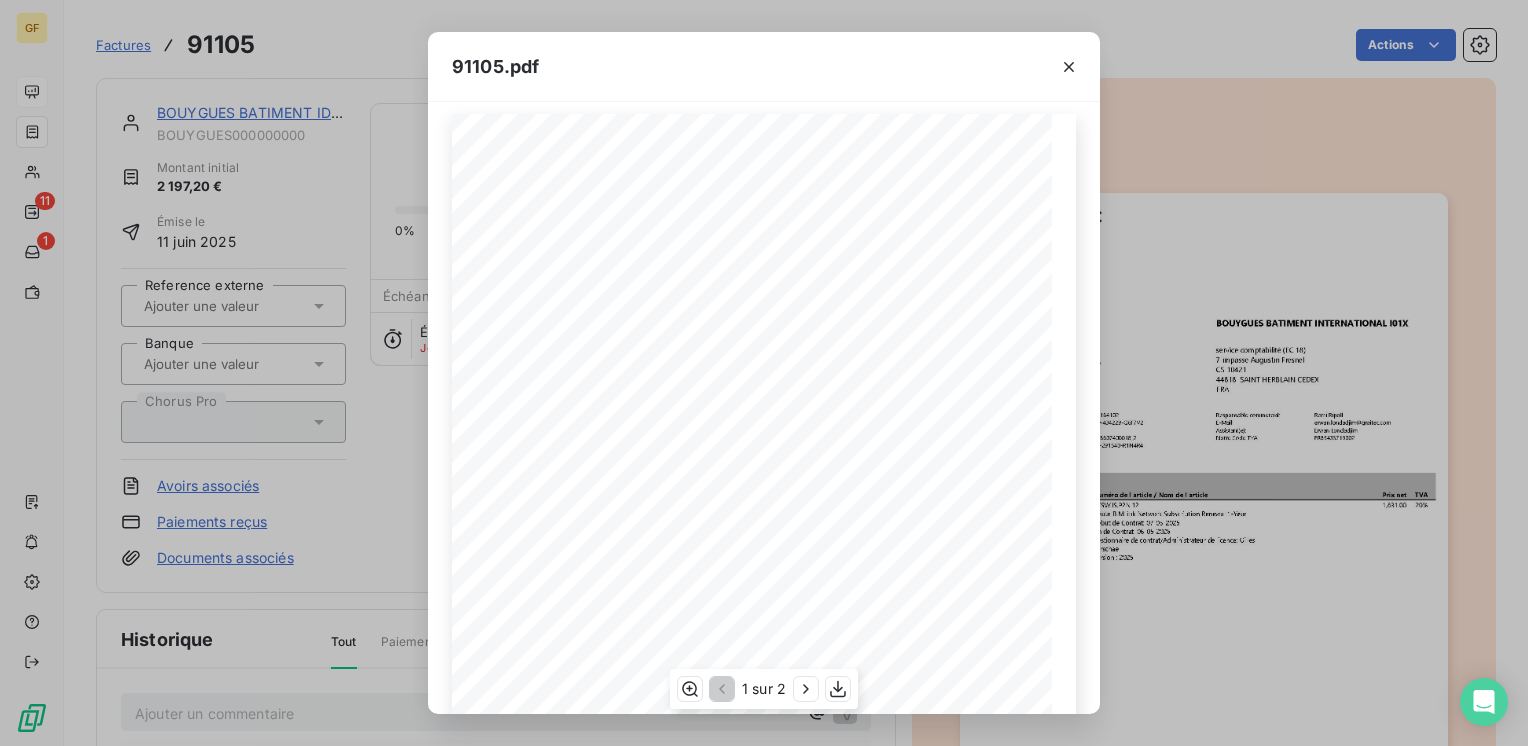scroll, scrollTop: 0, scrollLeft: 0, axis: both 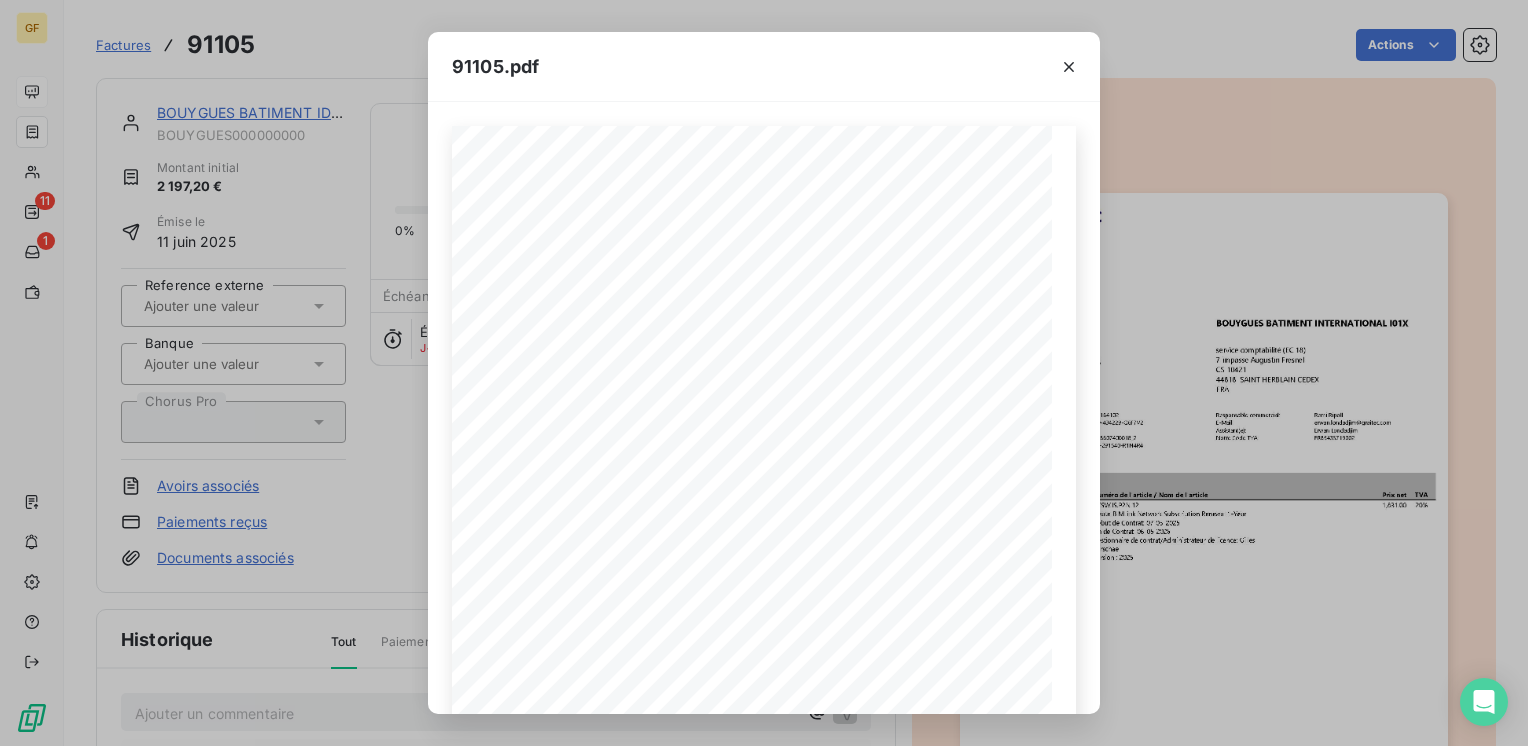click on "91105.pdf Pos. Quantité Unité Numéro de l'article / Nom de l'article Prix net TVA 1 1.00 pc(s) DTSW.IS.P2N.12 Ideate BIMLink Network Subscription Renewal 1-Year Début de Contrat: [DATE] Fin de Contrat: [DATE] Gestionnaire de contrat/Administrateur de licence: [FIRST] [LAST] Version : 2025 1,831.00 20% service comptabilité (EC 18) 7 impasse Augustin Fresnel CS 10421 44818 SAINT HERBLAIN CEDEX FRA Facture 091105 Numéro: 11-06-2025 Date de facture: Référence client: Votre commande: Votre numéro de client: Votre N° de SIRET: Commande: 2001164102 QUO-434229-Q6F7V2 8611 40798607400018_2 ORD-291540-R1N4R4 Responsable commercial: E-Mail: Assistant(e): Notre Code TVA: [FIRST] [LAST] [EMAIL] [FIRST] [LAST] FR85433719002 N° de commande : 2001164102 N° de CI : Z 32X.CO8106 Code société : Z 32X BOUYGUES BATIMENT INTERNATIONAL I01X GRAITEC AIX-EN PROVENCE GRAITEC LYON GRAITEC NANTES GRAITEC PARIS GRAITEC TOULOUSE 1 rue Mahatama Ghandi Le Prestige" at bounding box center (764, 373) 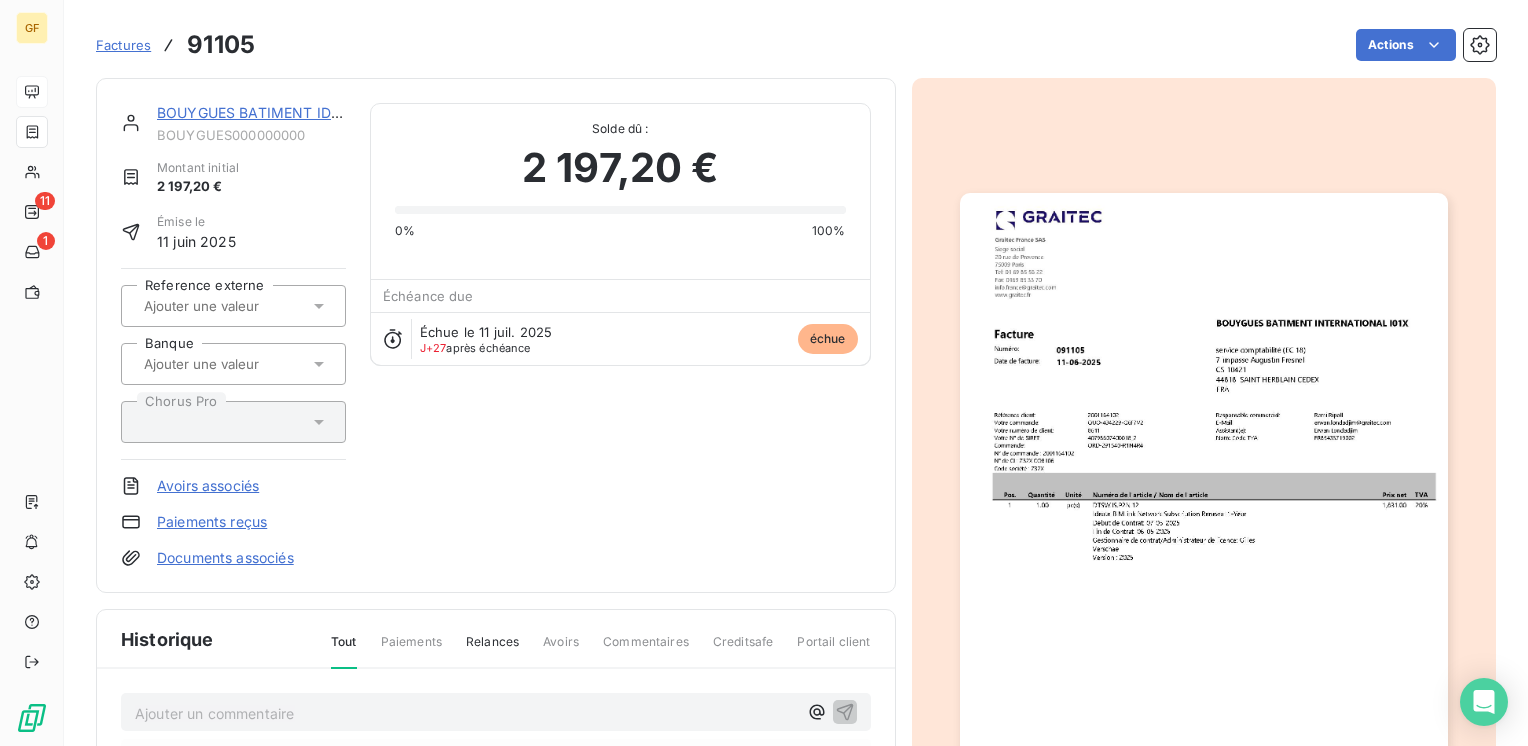click on "BOUYGUES BATIMENT IDF-OPB" at bounding box center [266, 112] 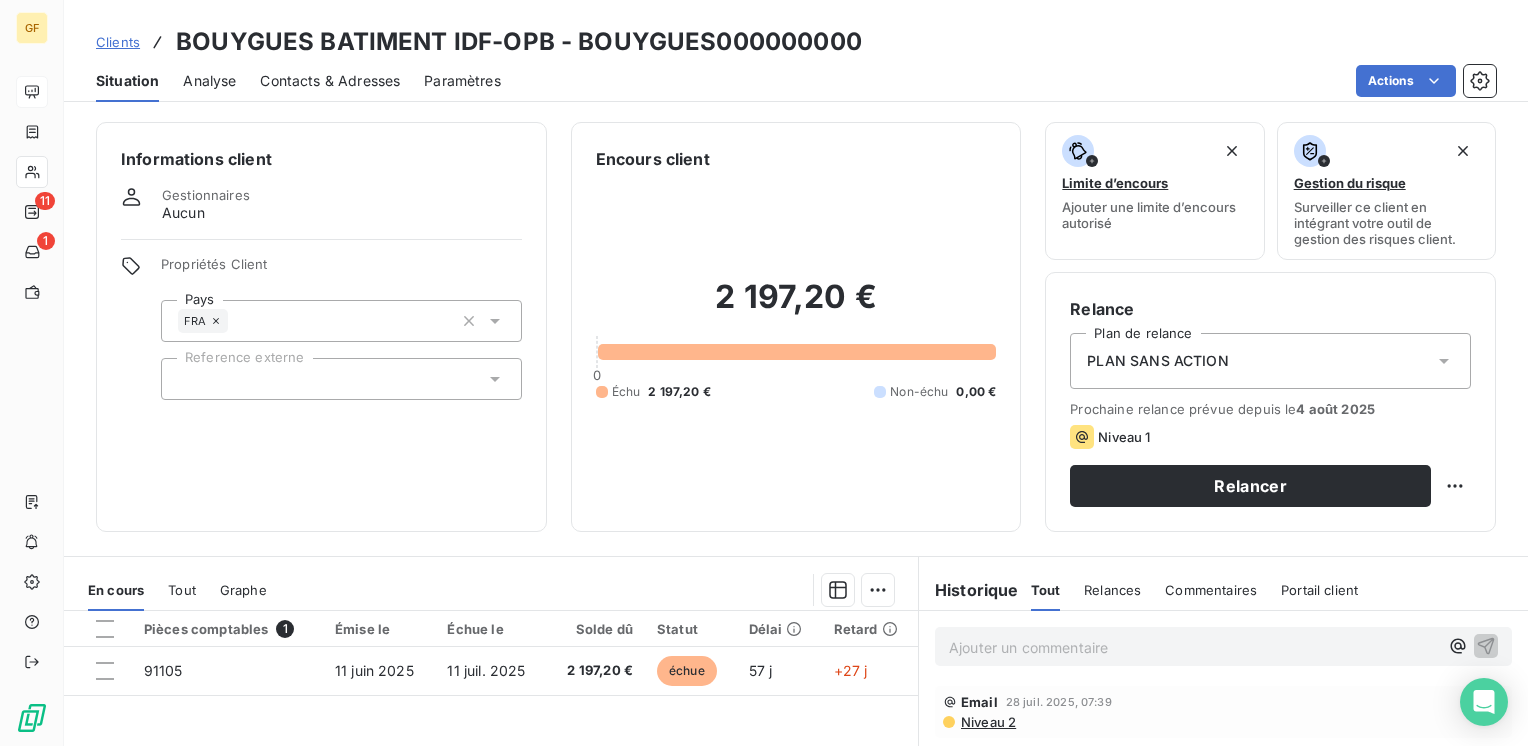 click on "Contacts & Adresses" at bounding box center (330, 81) 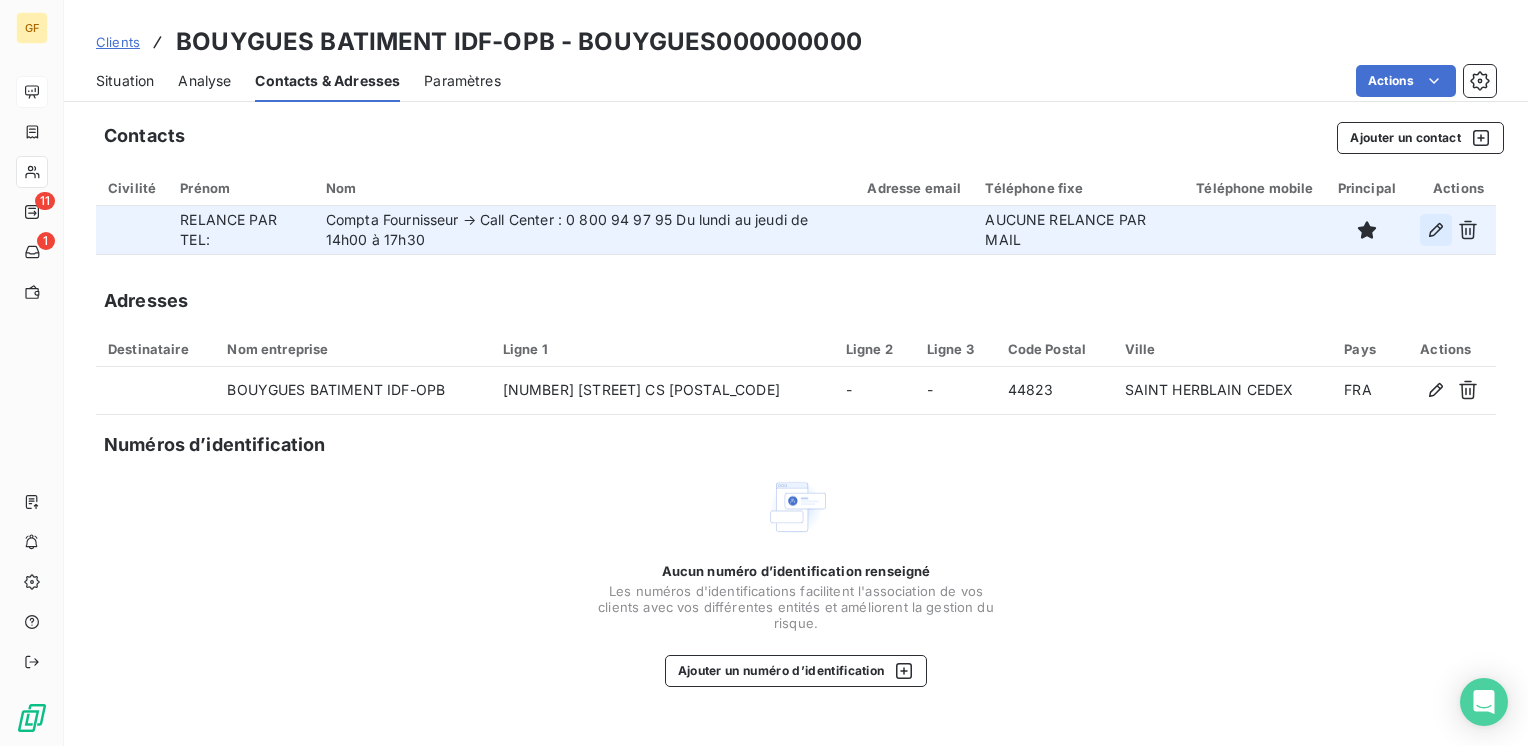 click 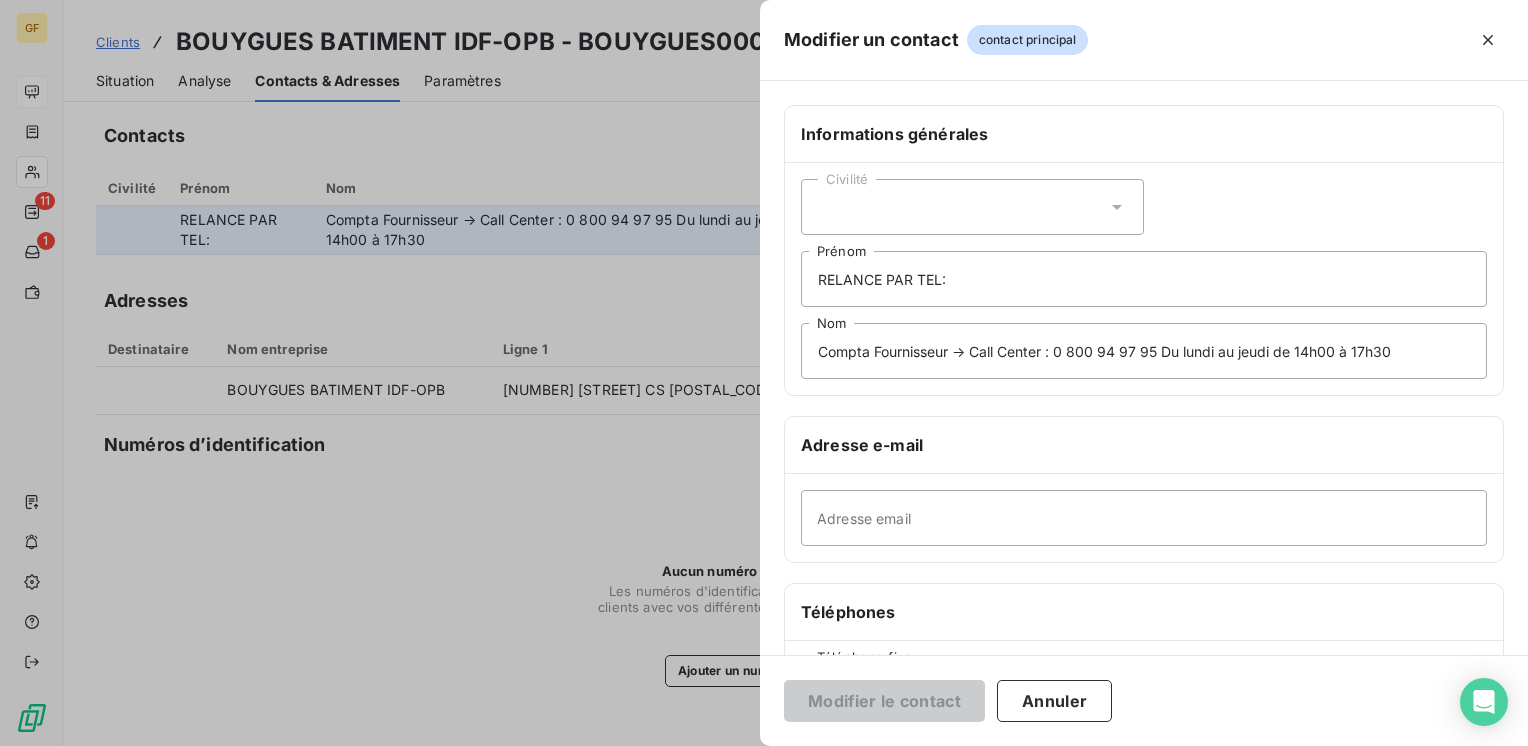 scroll, scrollTop: 334, scrollLeft: 0, axis: vertical 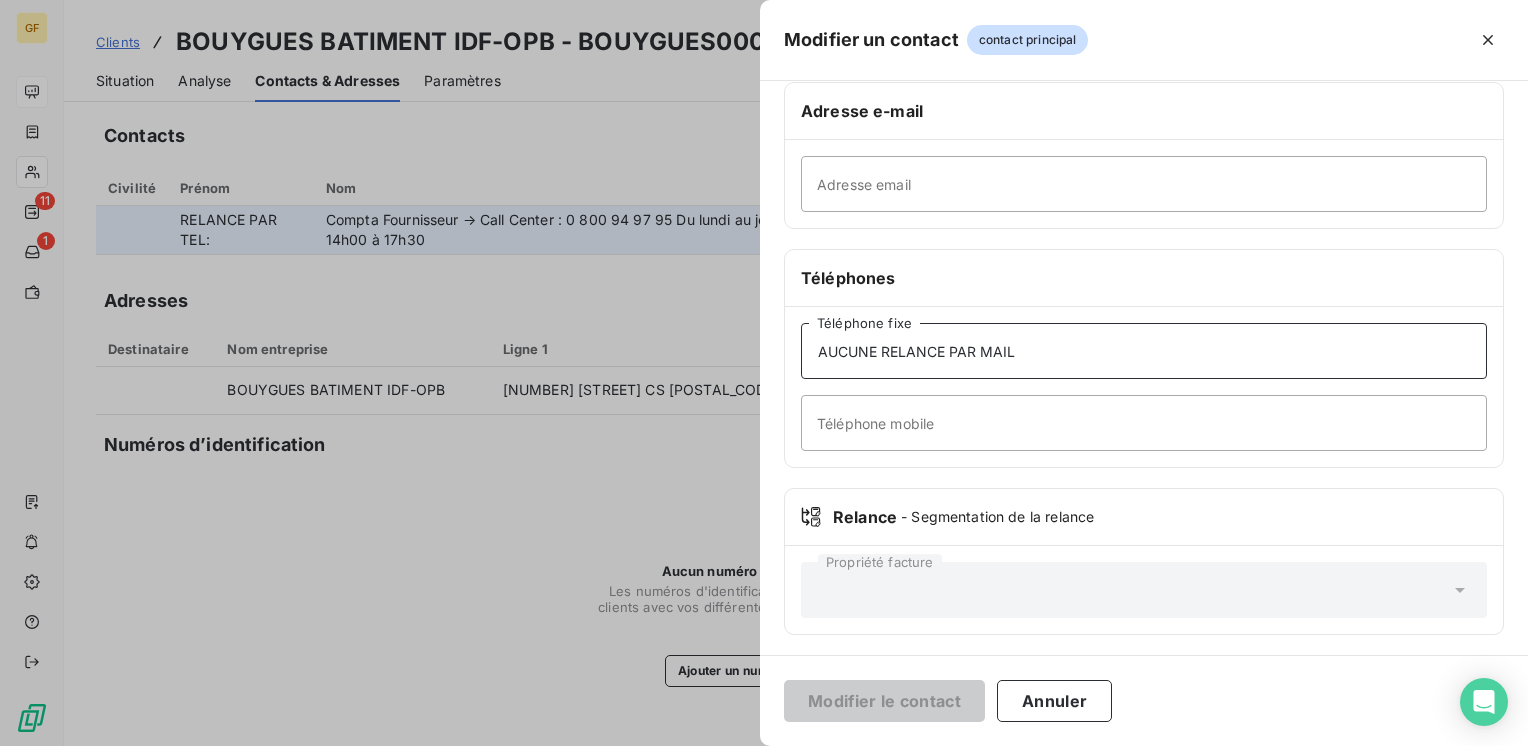 click on "AUCUNE RELANCE PAR MAIL" at bounding box center (1144, 351) 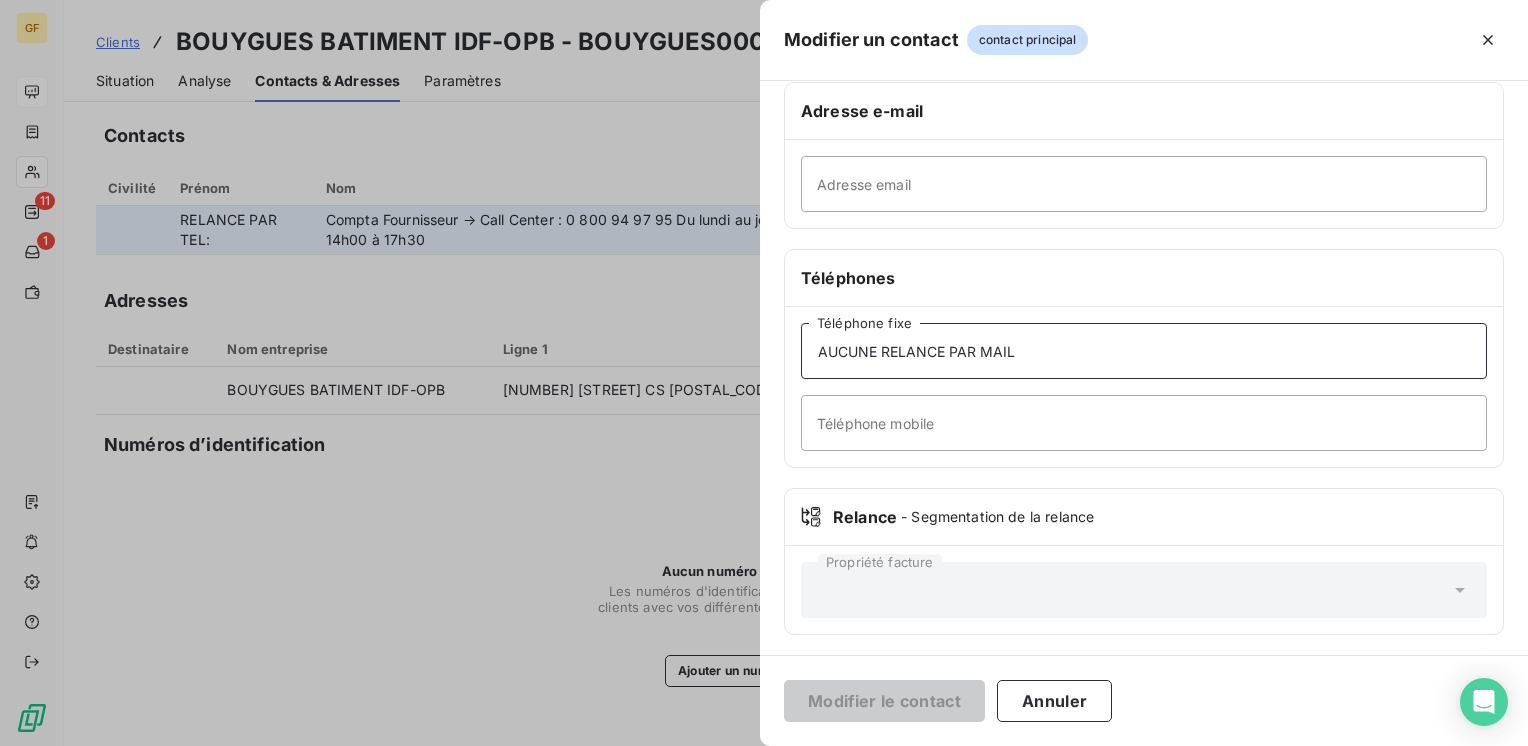 click on "AUCUNE RELANCE PAR MAIL" at bounding box center (1144, 351) 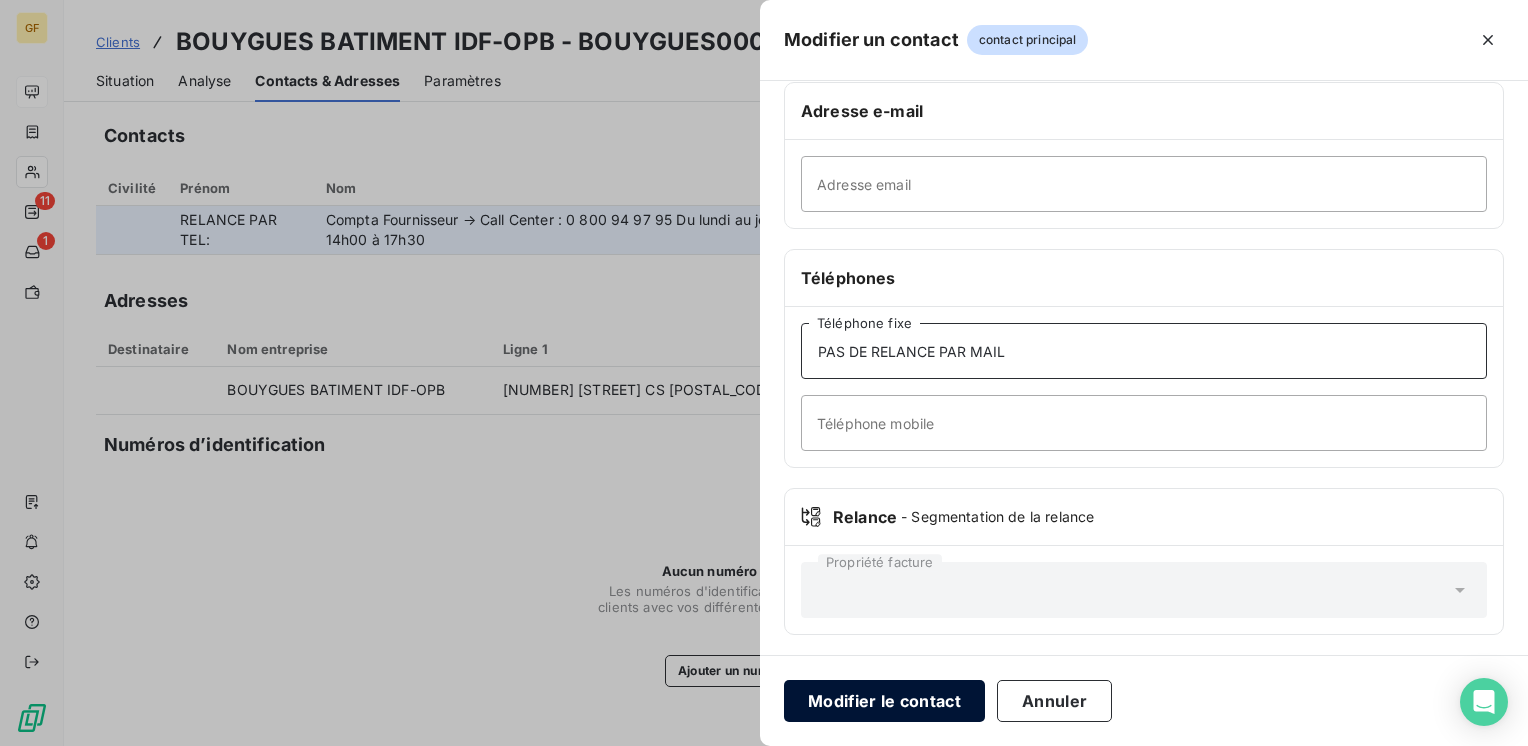 type on "PAS DE RELANCE PAR MAIL" 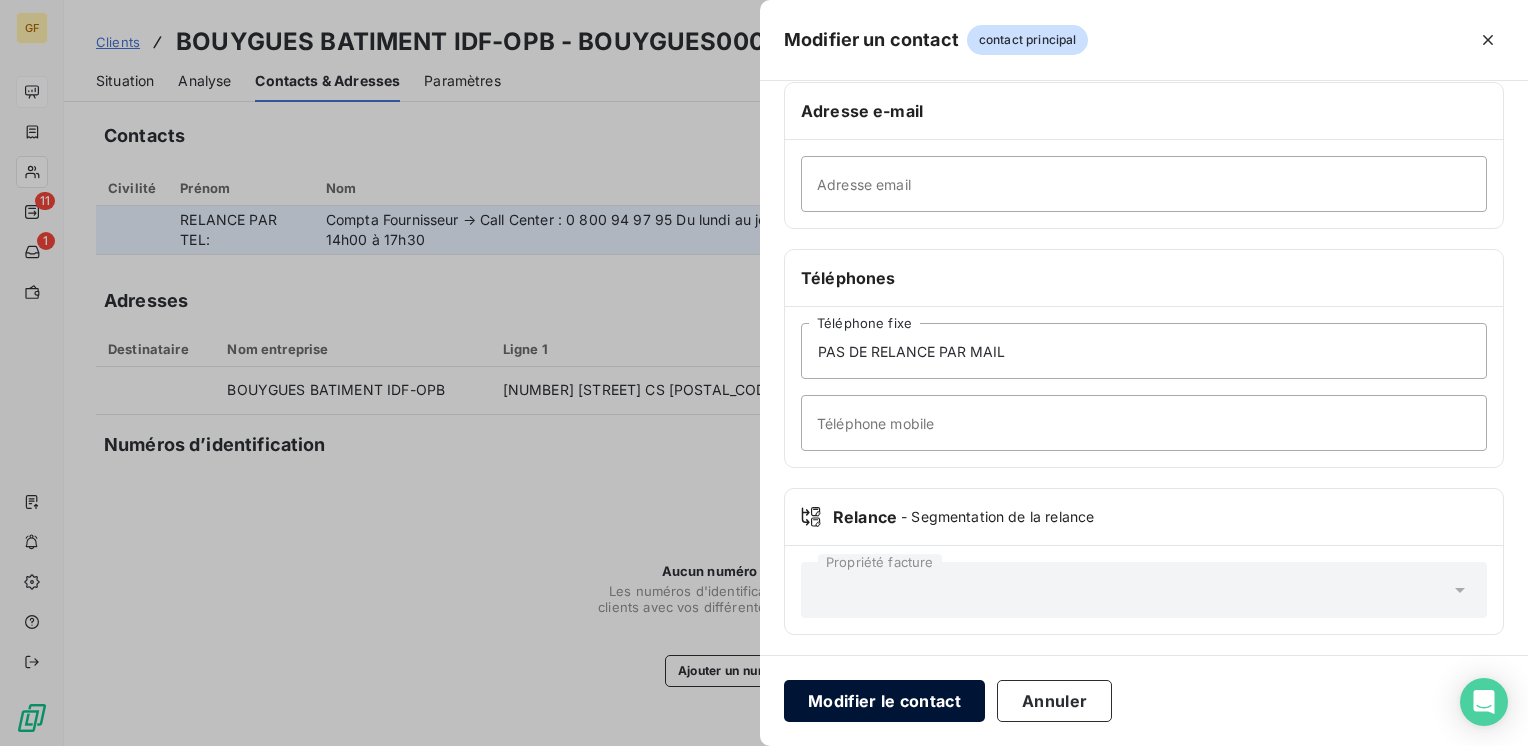 click on "Modifier le contact" at bounding box center (884, 701) 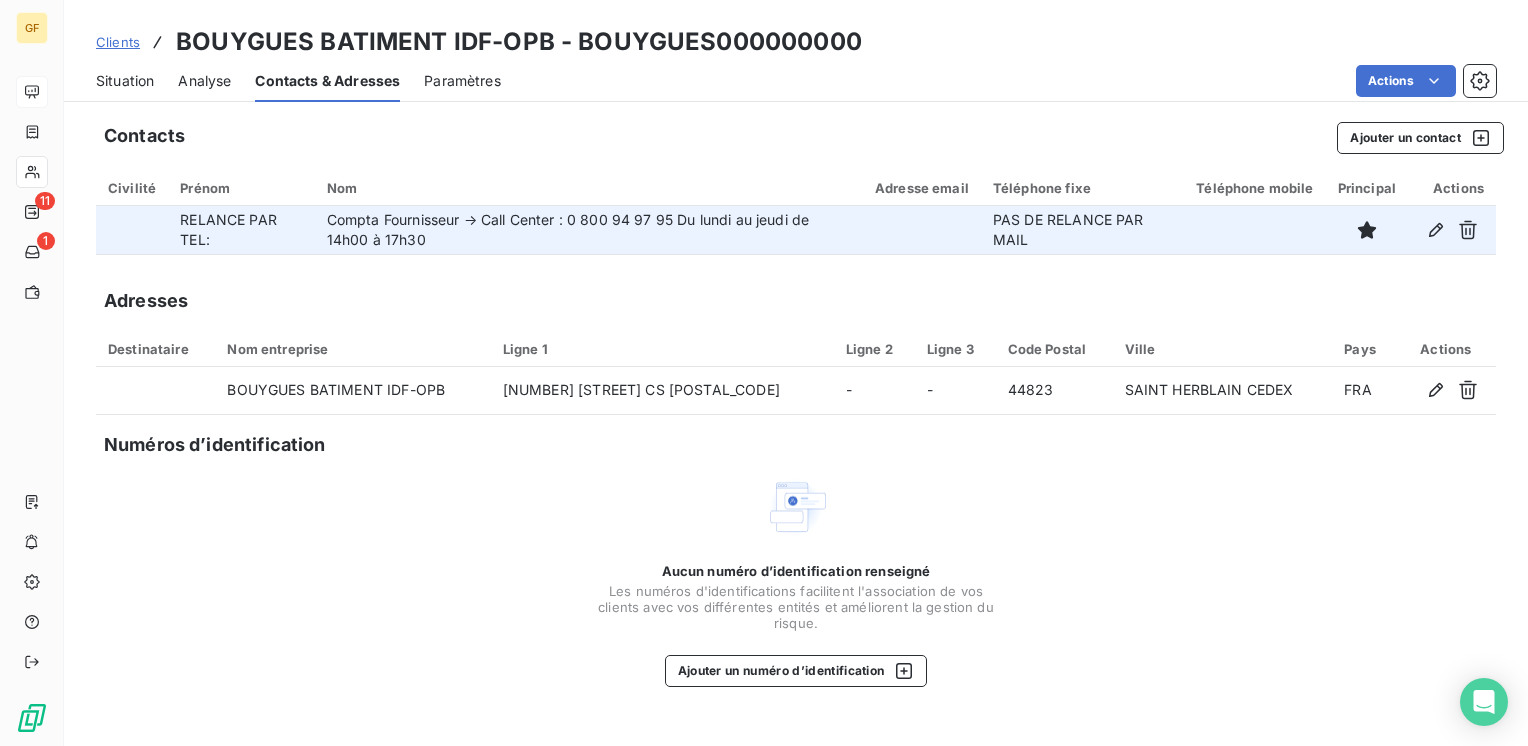 click on "Situation" at bounding box center (125, 81) 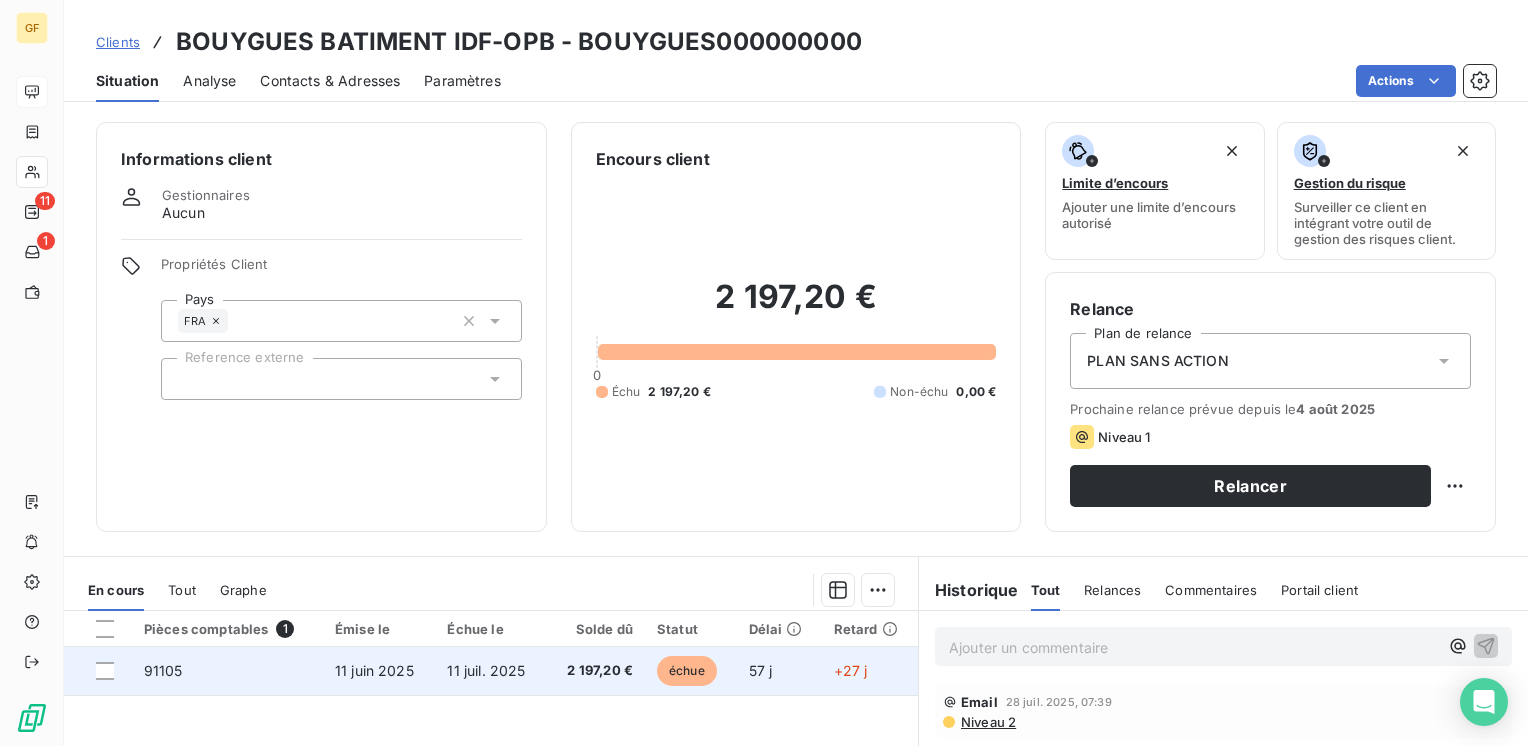 click on "11 juil. 2025" at bounding box center [491, 671] 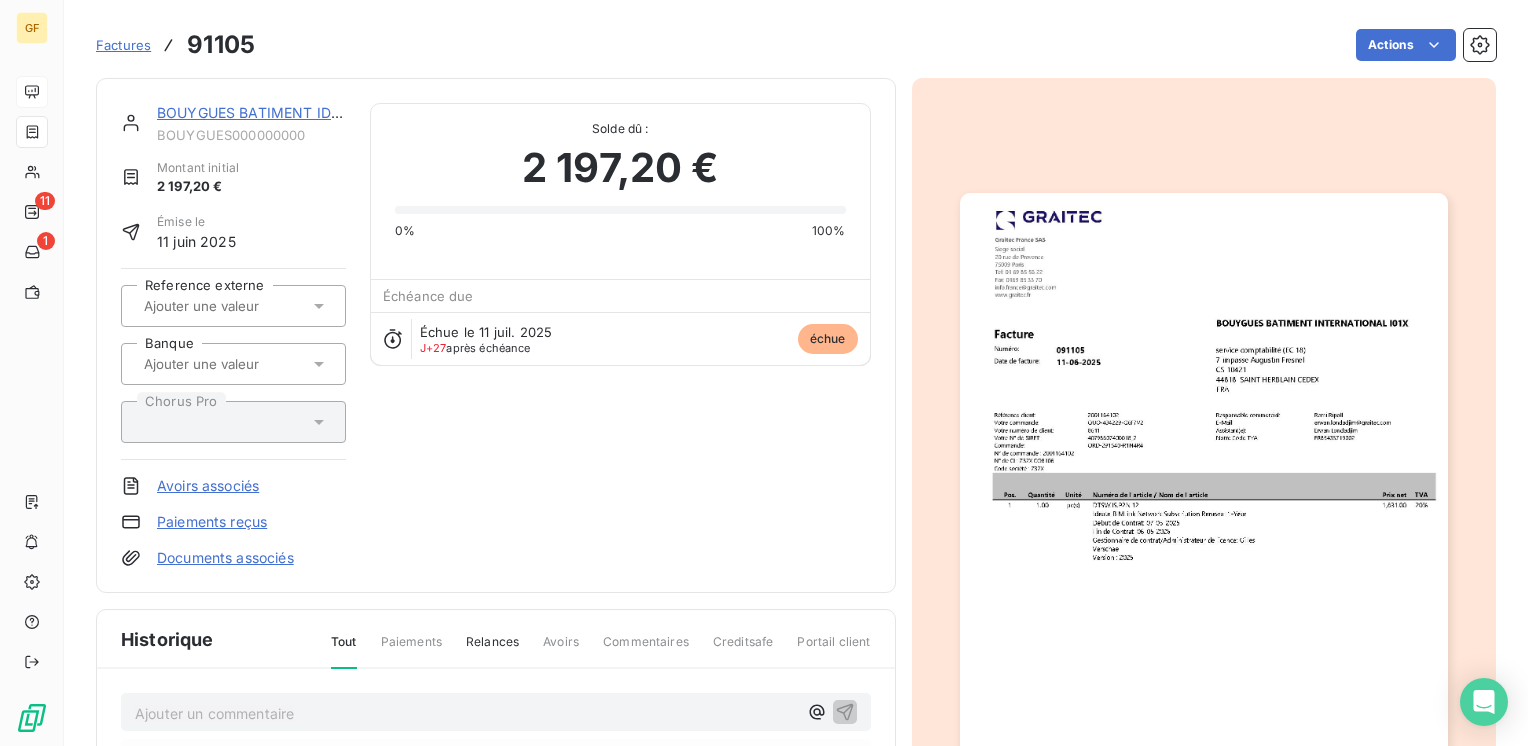 click on "BOUYGUES BATIMENT IDF-OPB" at bounding box center [266, 112] 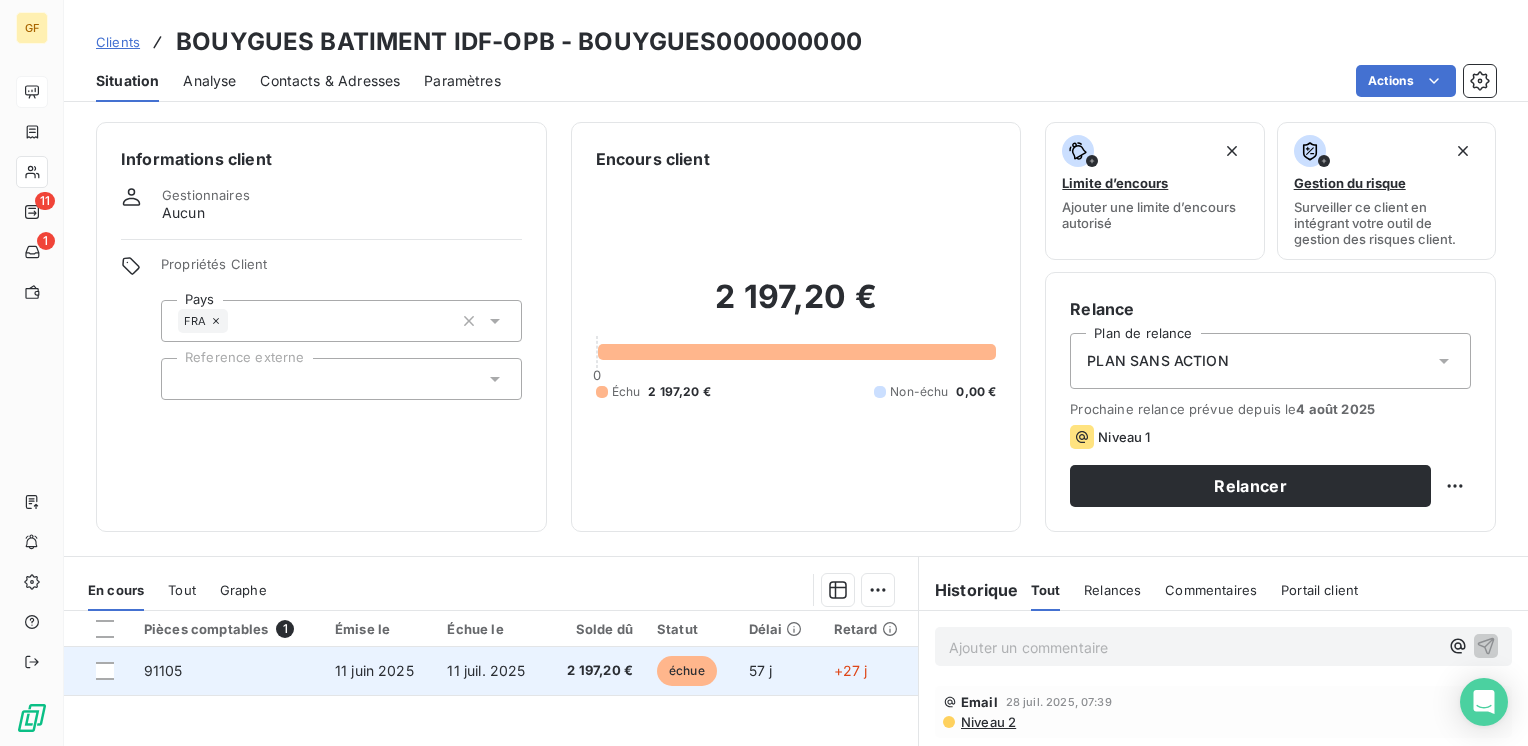 click on "11 juil. 2025" at bounding box center [491, 671] 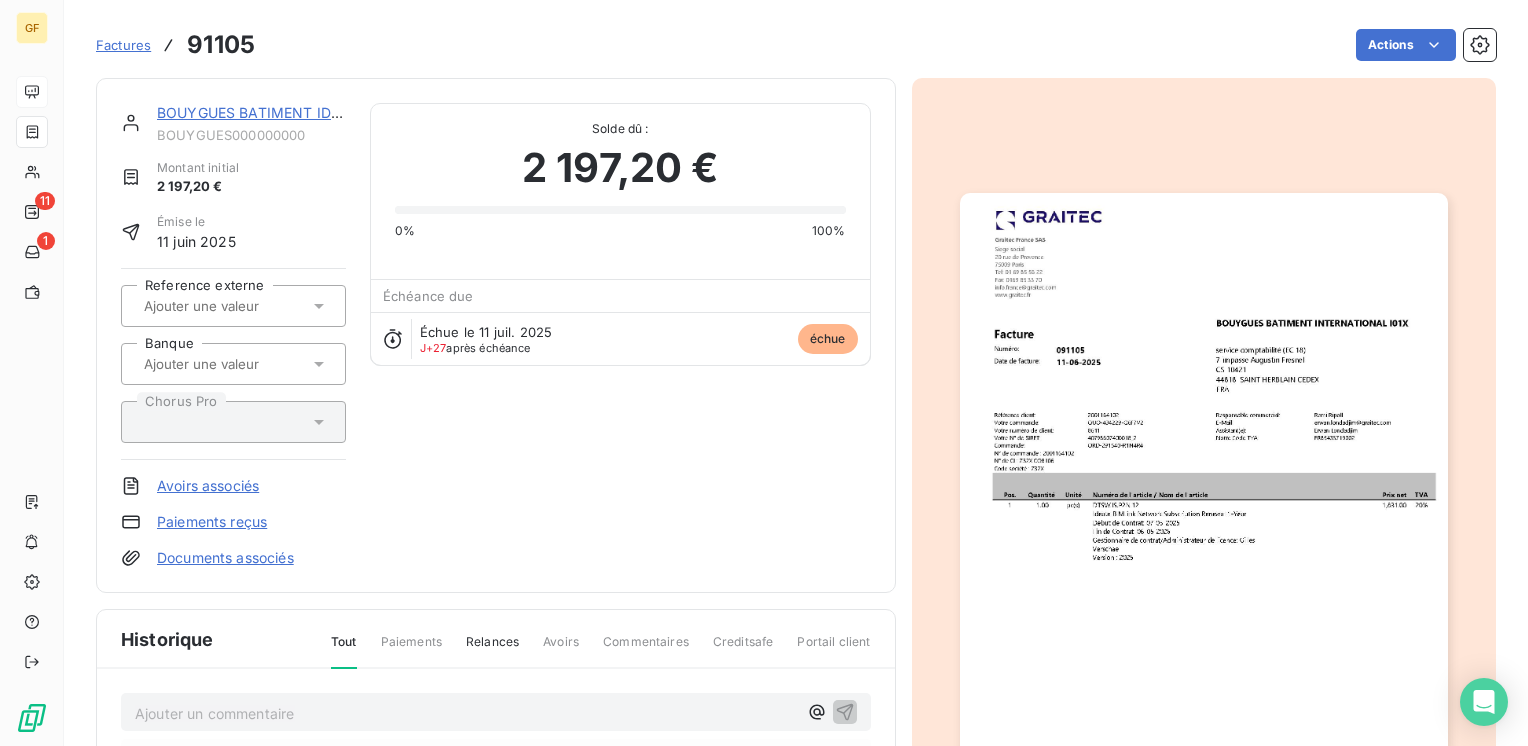 click on "BOUYGUES BATIMENT IDF-OPB" at bounding box center [266, 112] 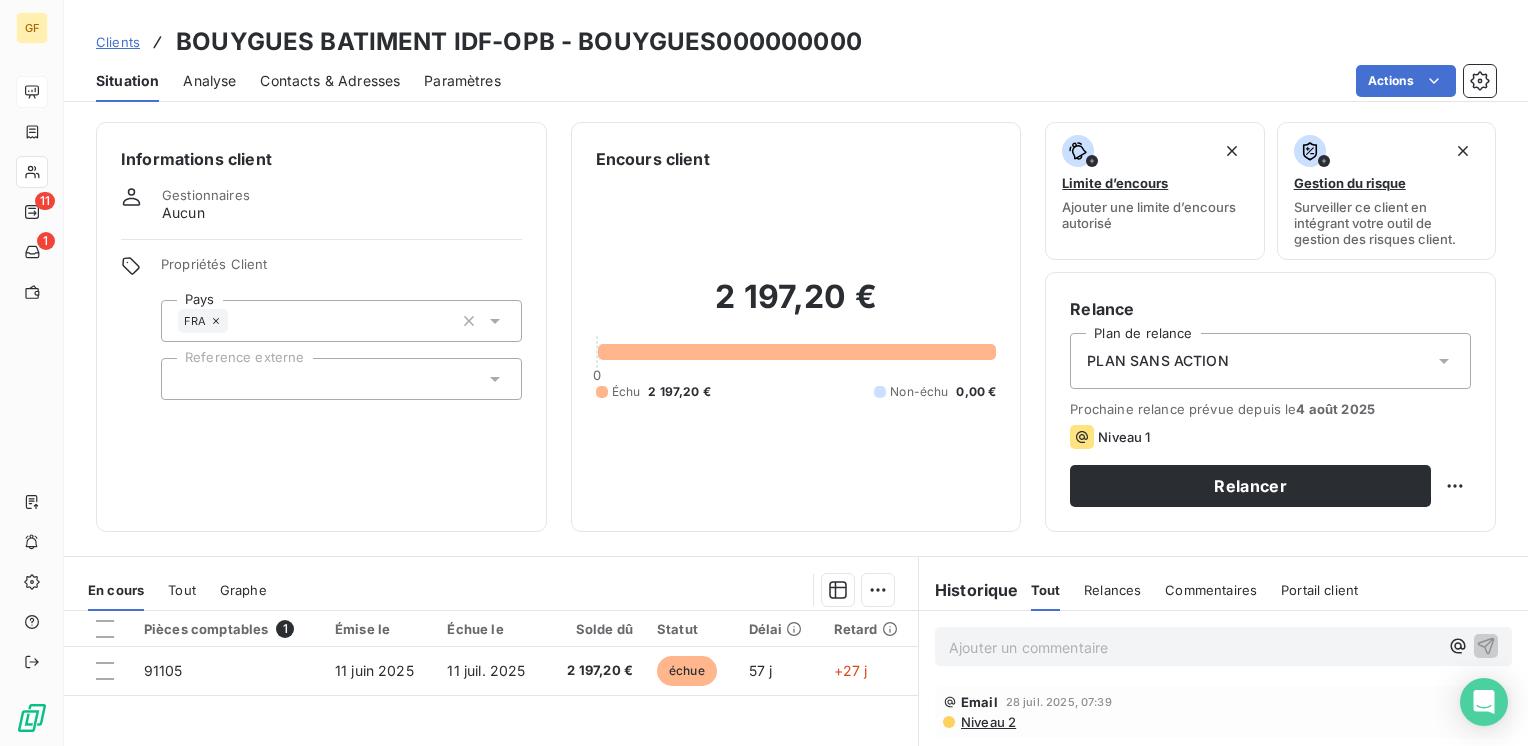 click on "Contacts & Adresses" at bounding box center (330, 81) 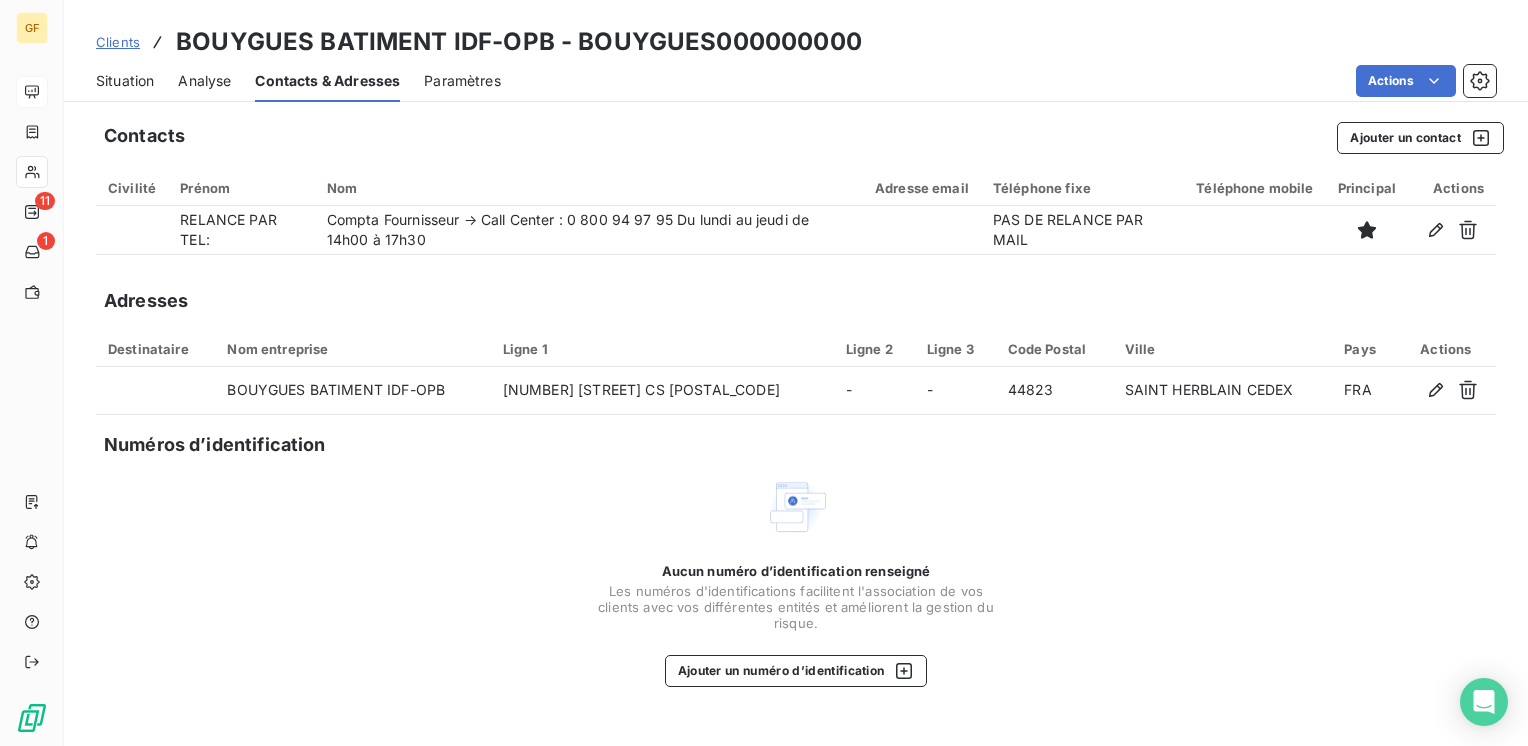 click on "Situation" at bounding box center (125, 81) 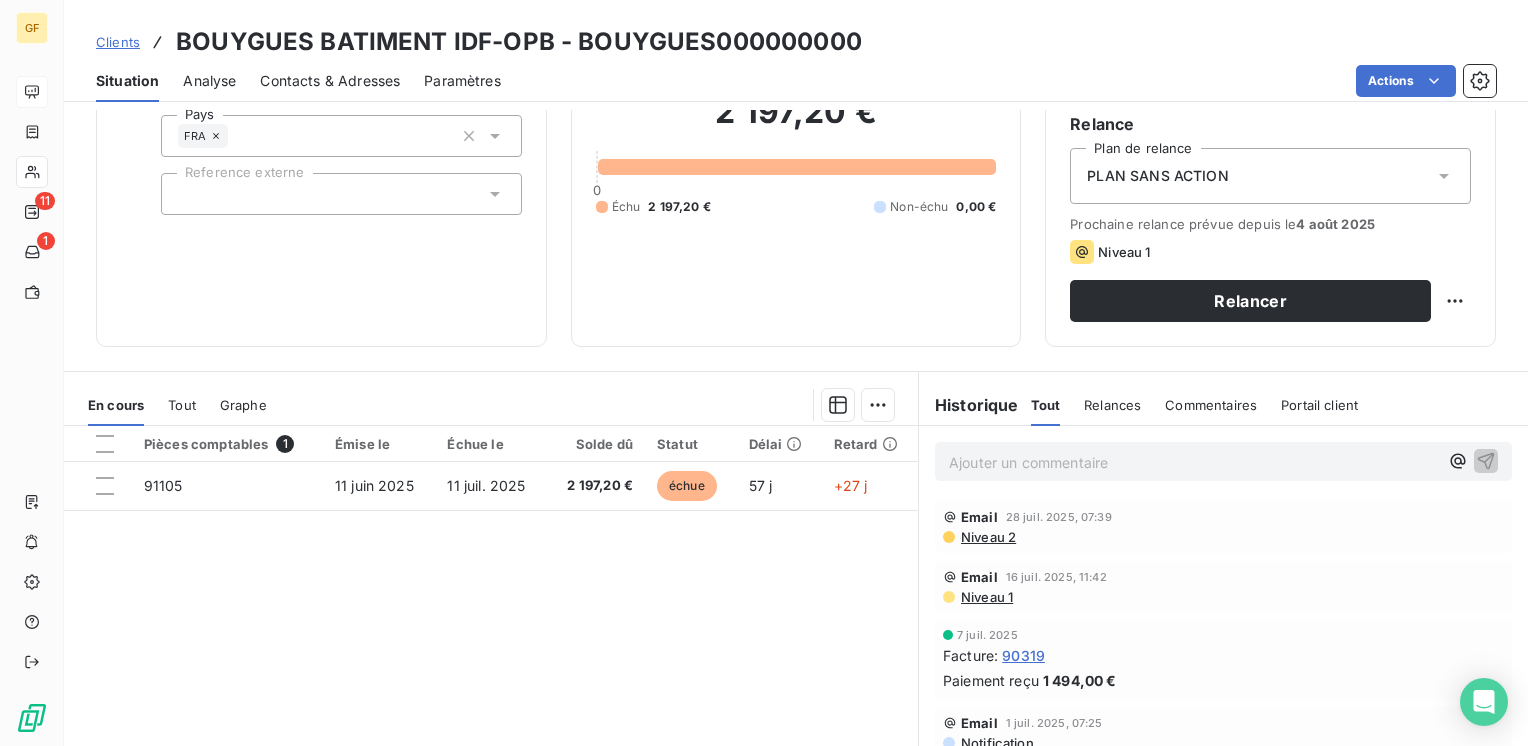 scroll, scrollTop: 200, scrollLeft: 0, axis: vertical 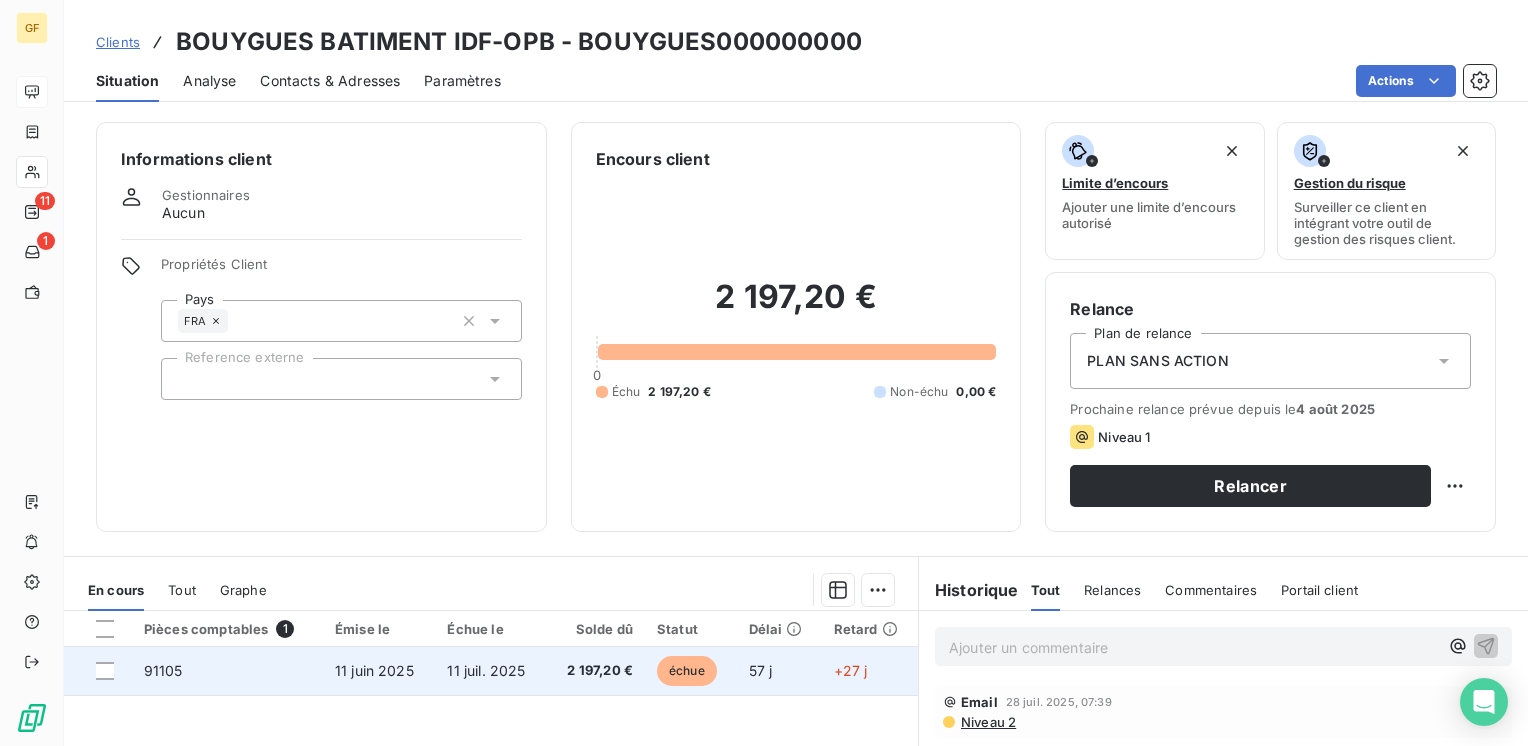 click on "11 juin 2025" at bounding box center (379, 671) 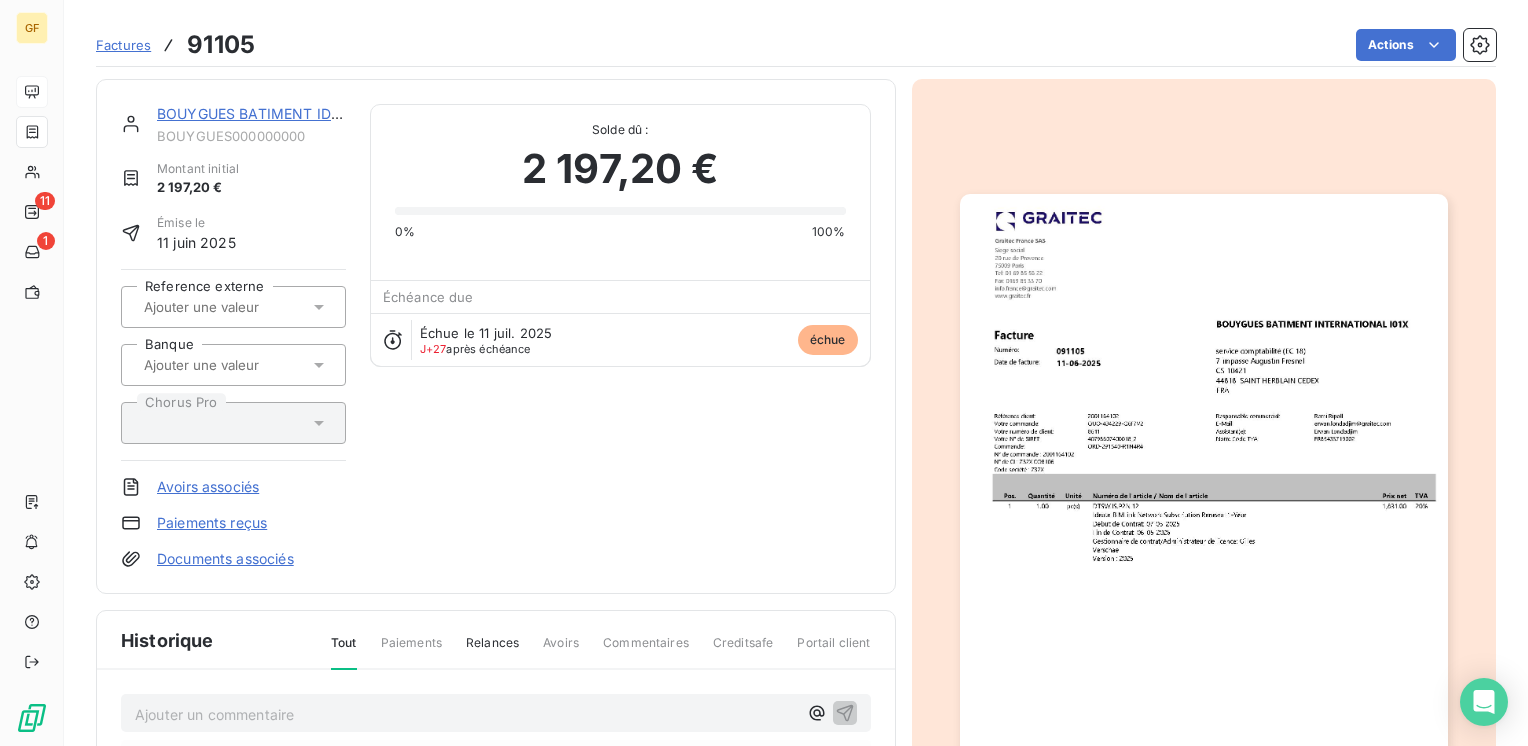 scroll, scrollTop: 100, scrollLeft: 0, axis: vertical 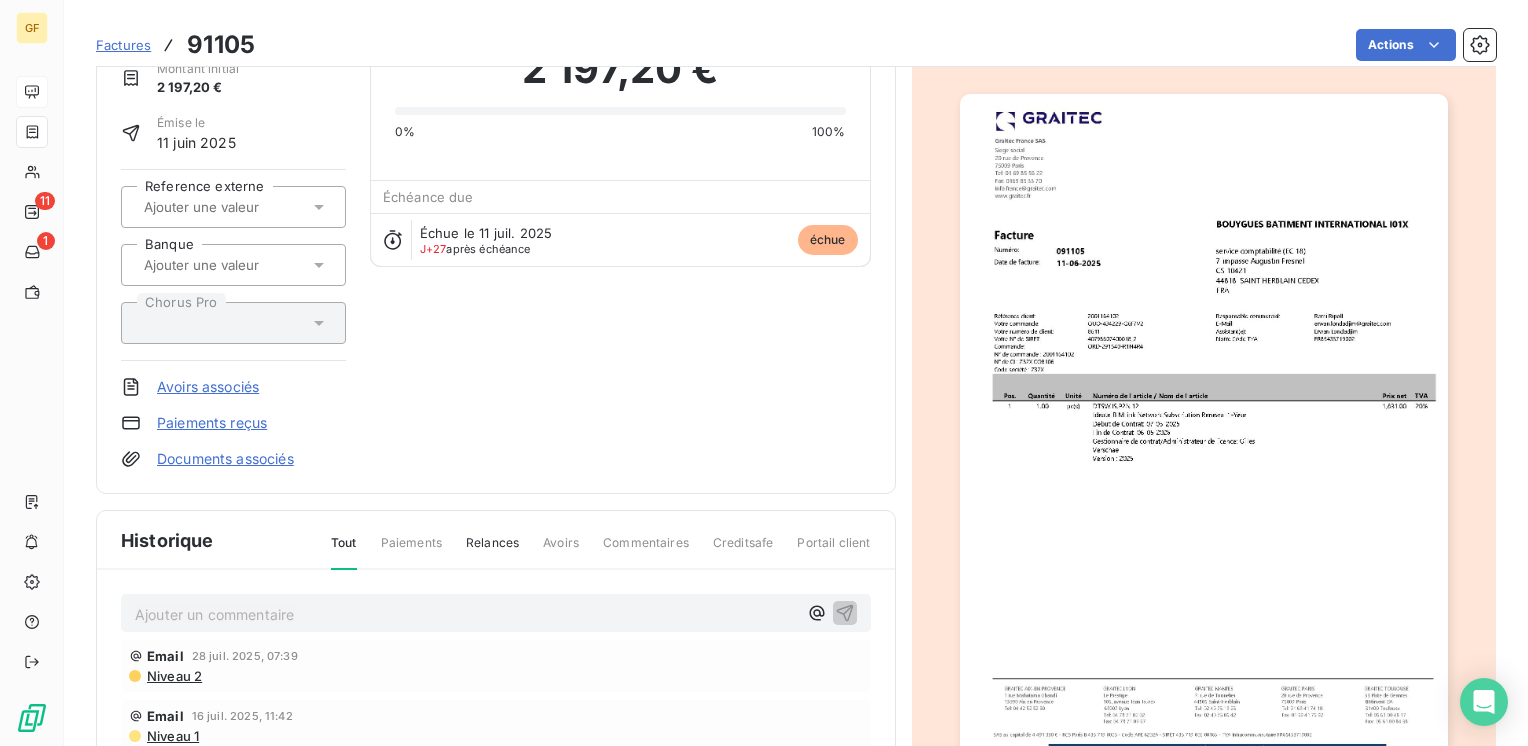 click at bounding box center (1204, 438) 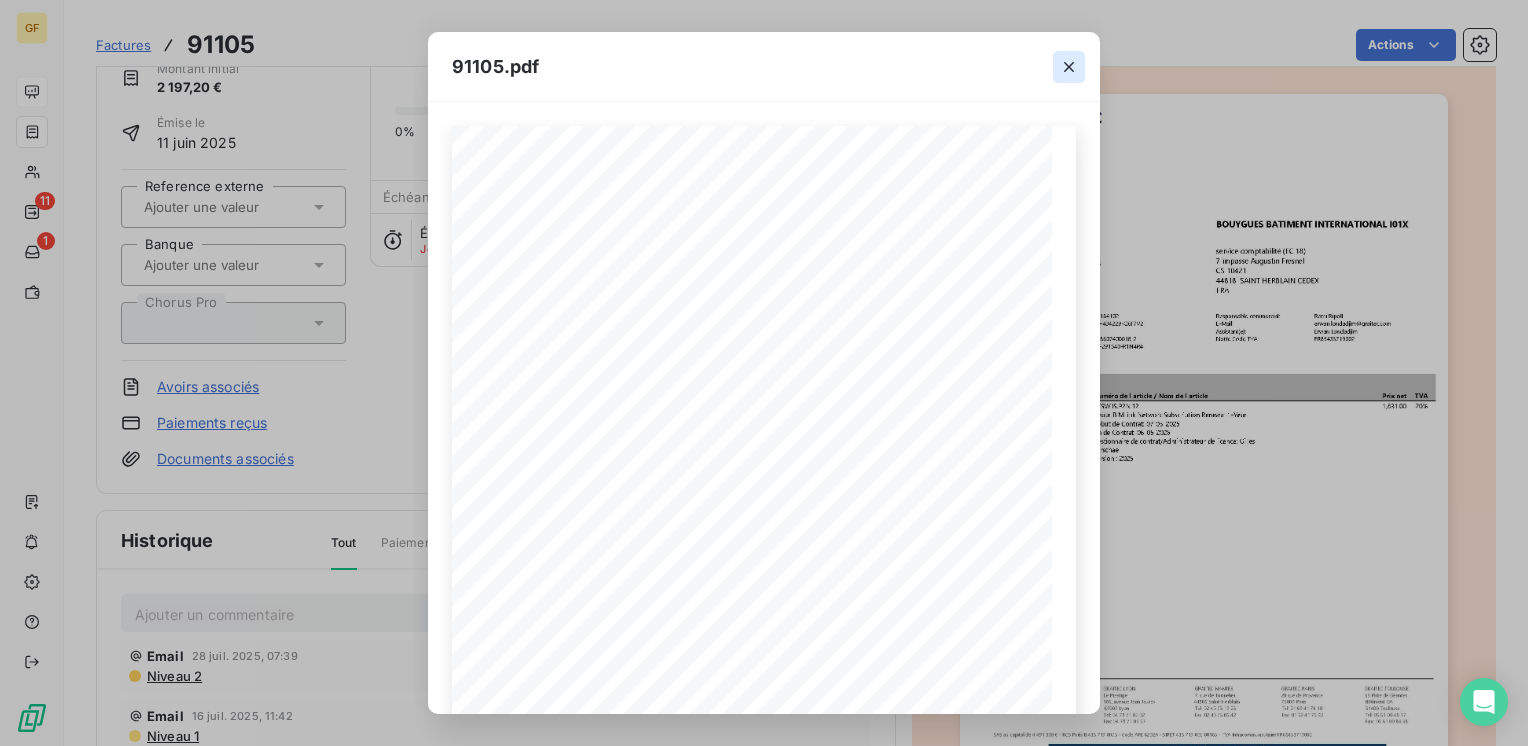 click 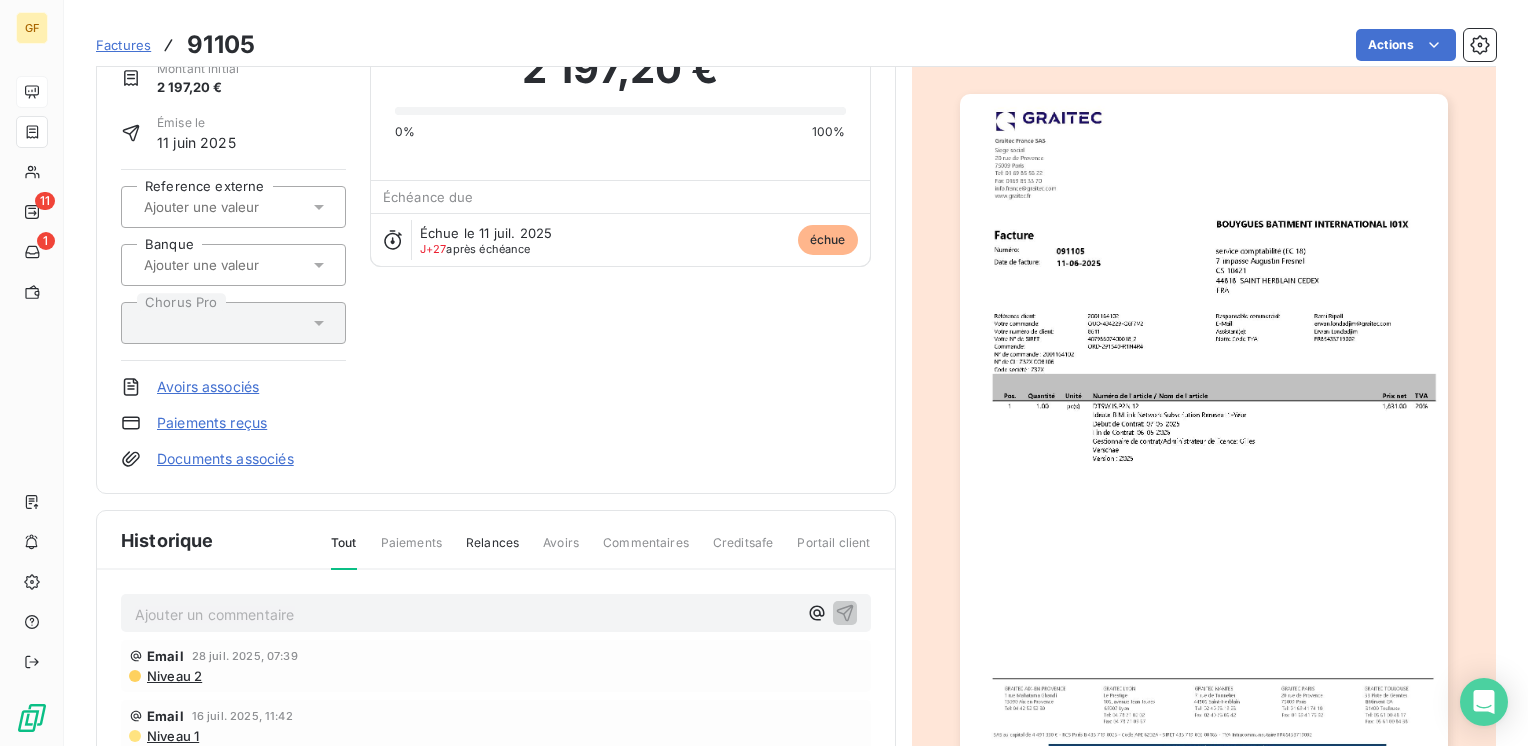 click at bounding box center (1204, 438) 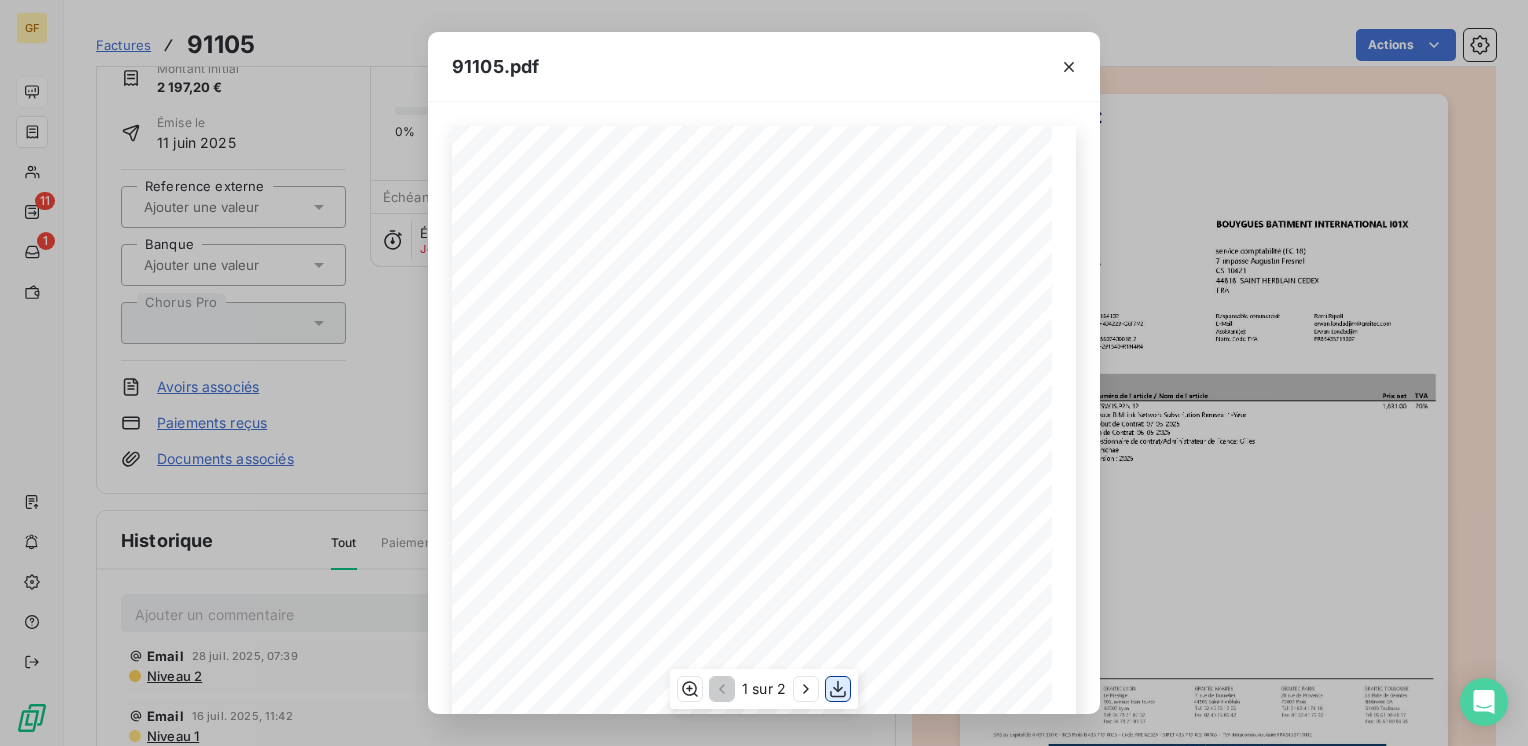 click 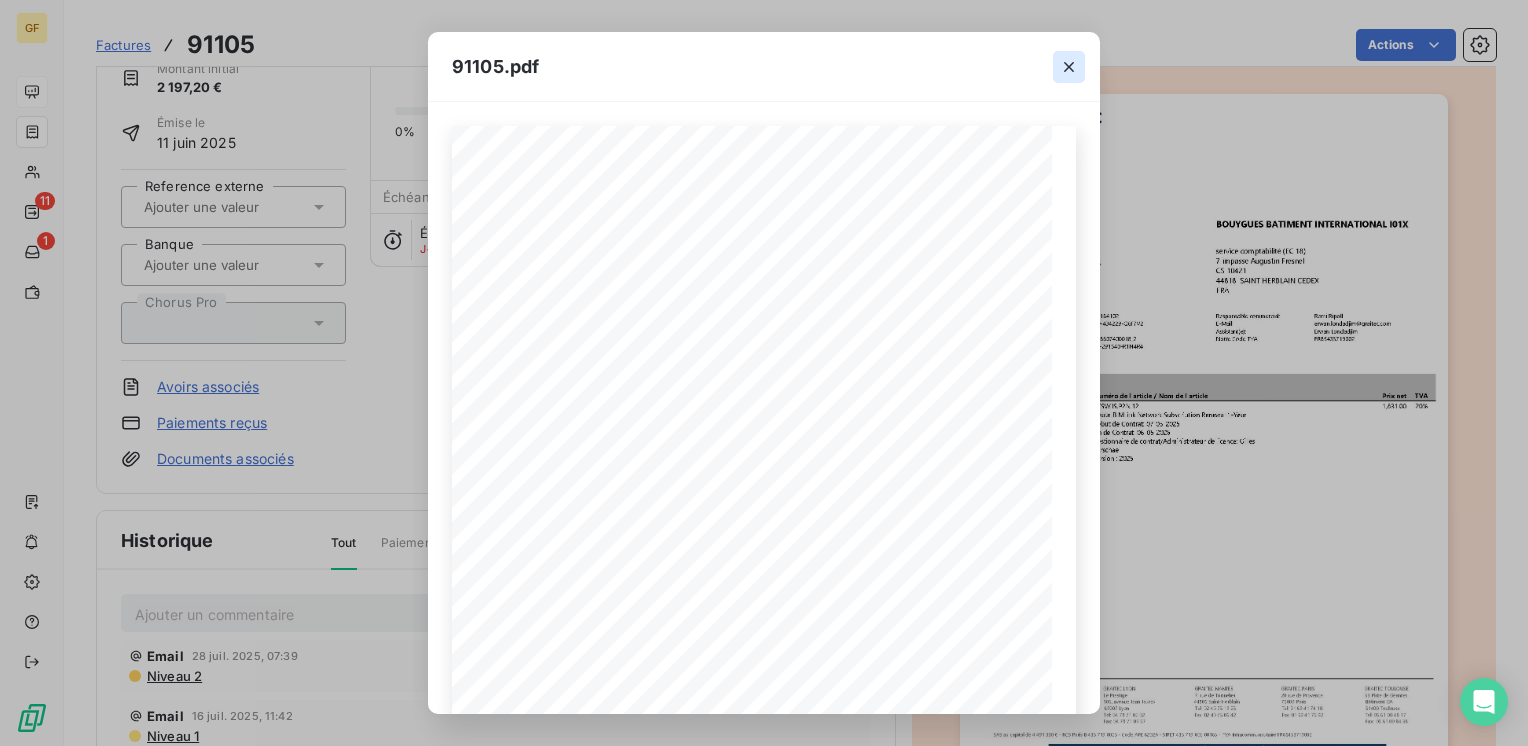 click at bounding box center (1069, 67) 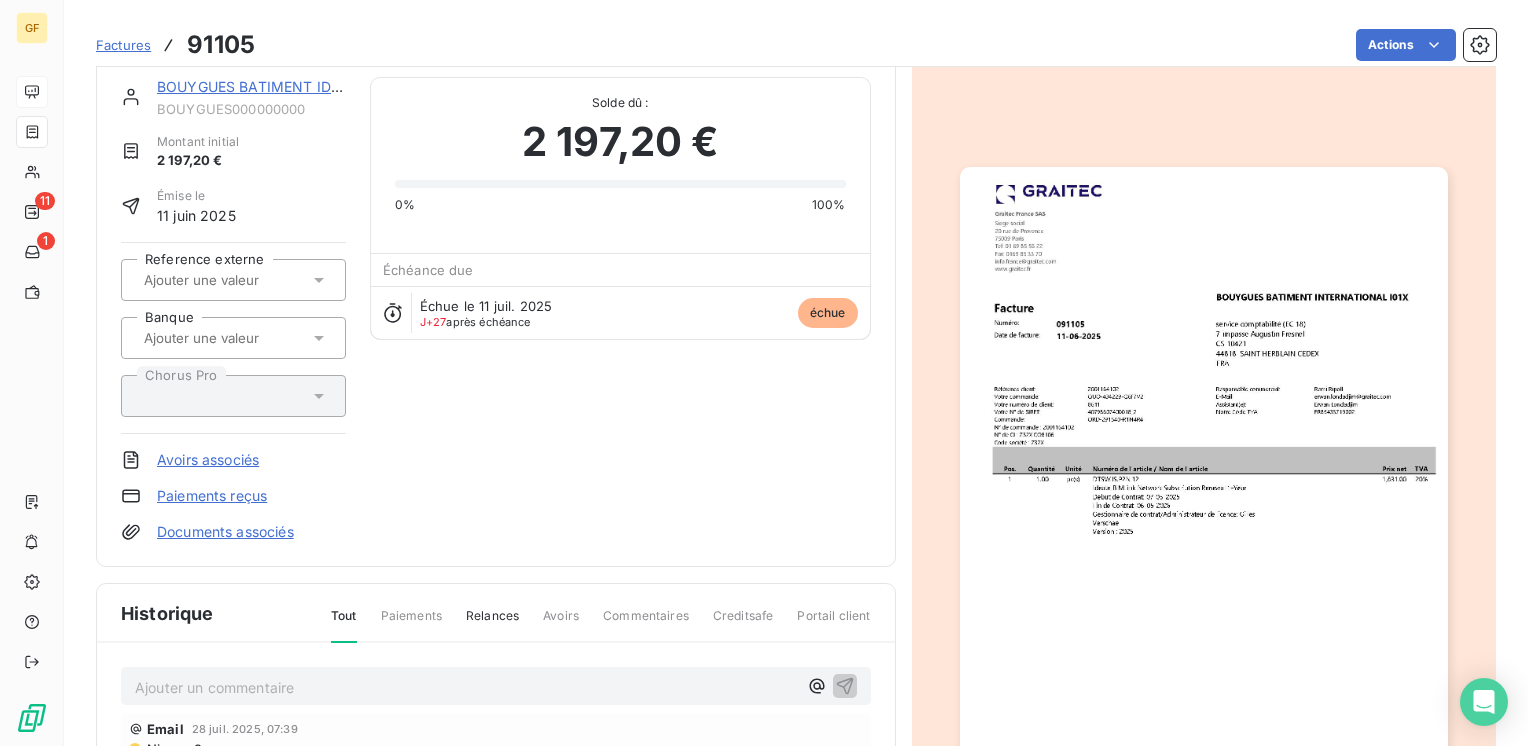 scroll, scrollTop: 0, scrollLeft: 0, axis: both 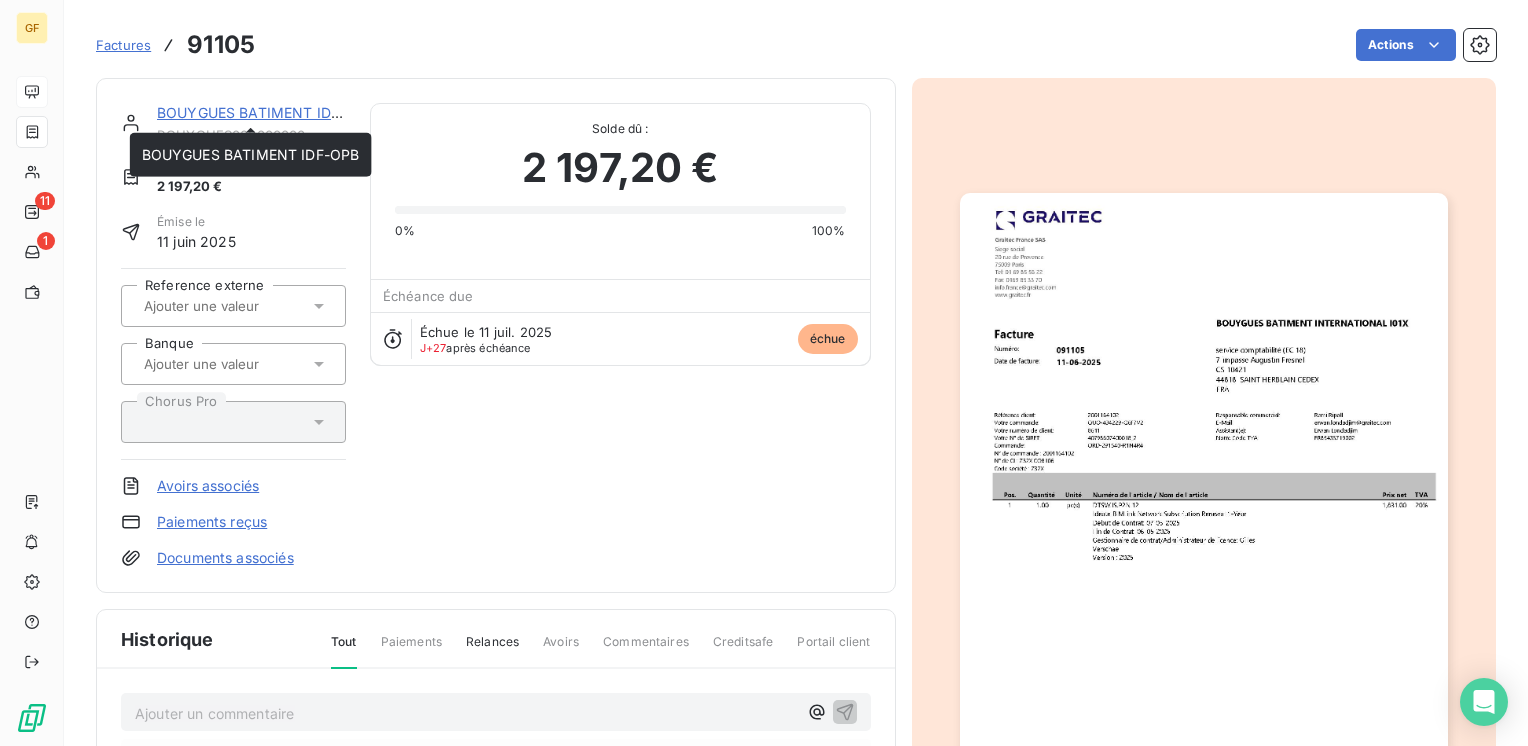 click on "BOUYGUES BATIMENT IDF-OPB" at bounding box center [266, 112] 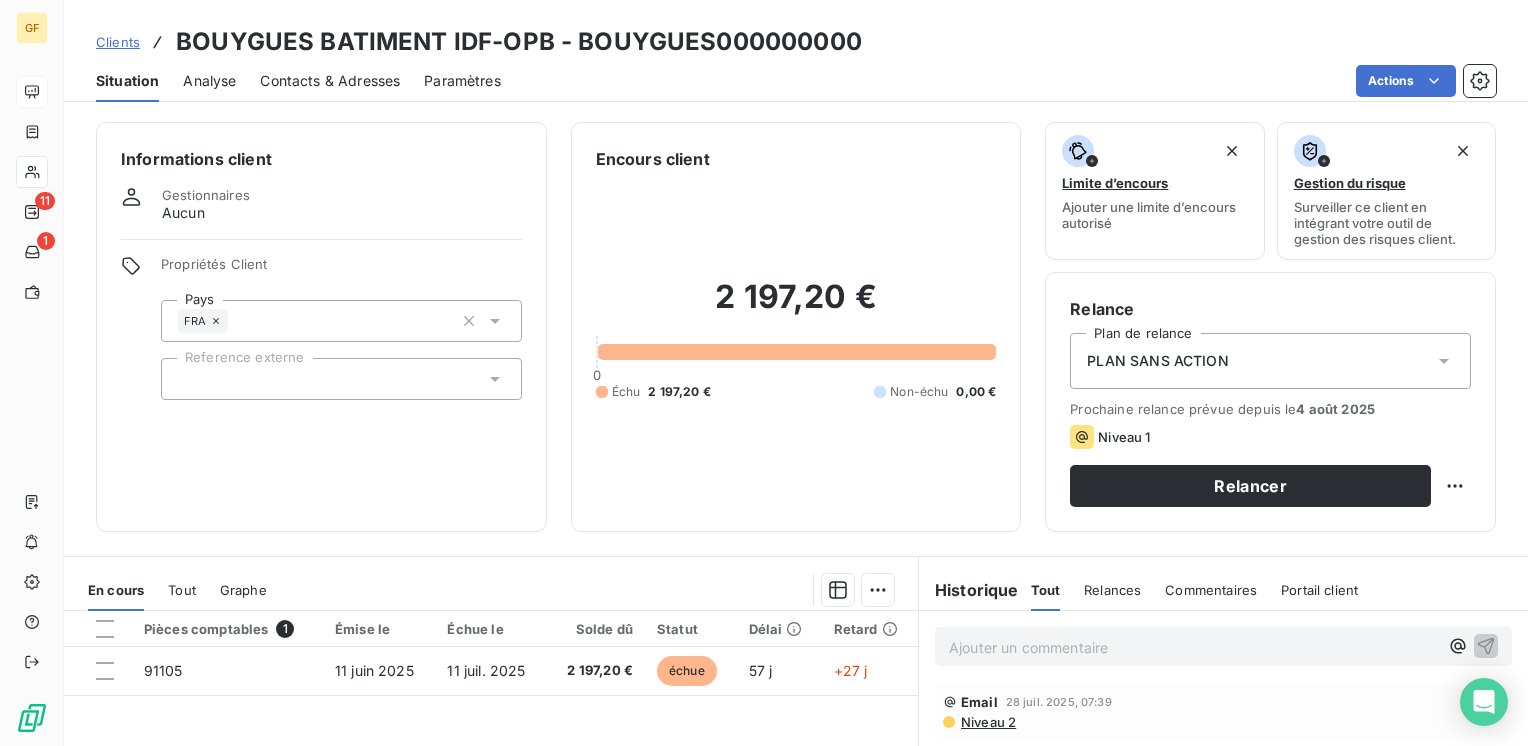 scroll, scrollTop: 100, scrollLeft: 0, axis: vertical 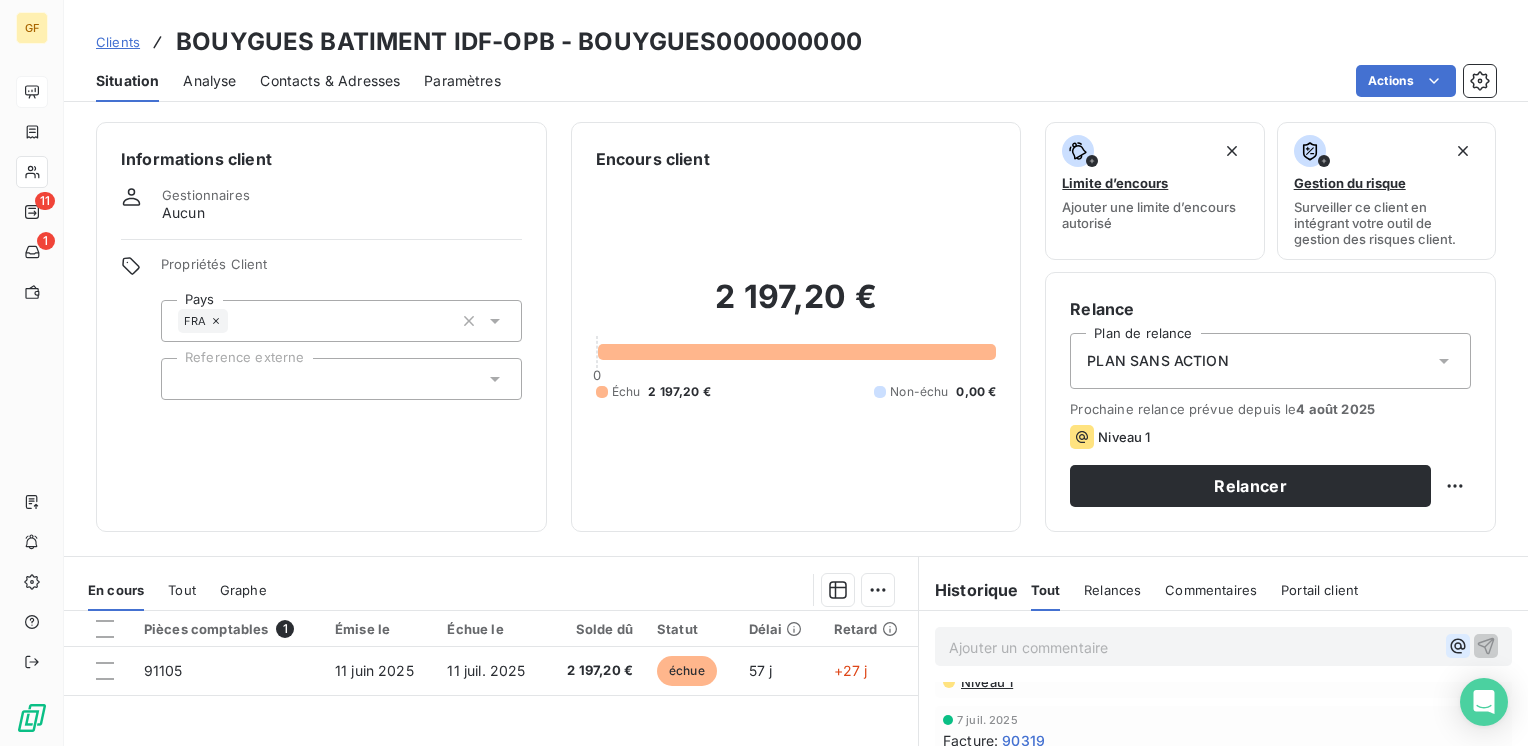 click 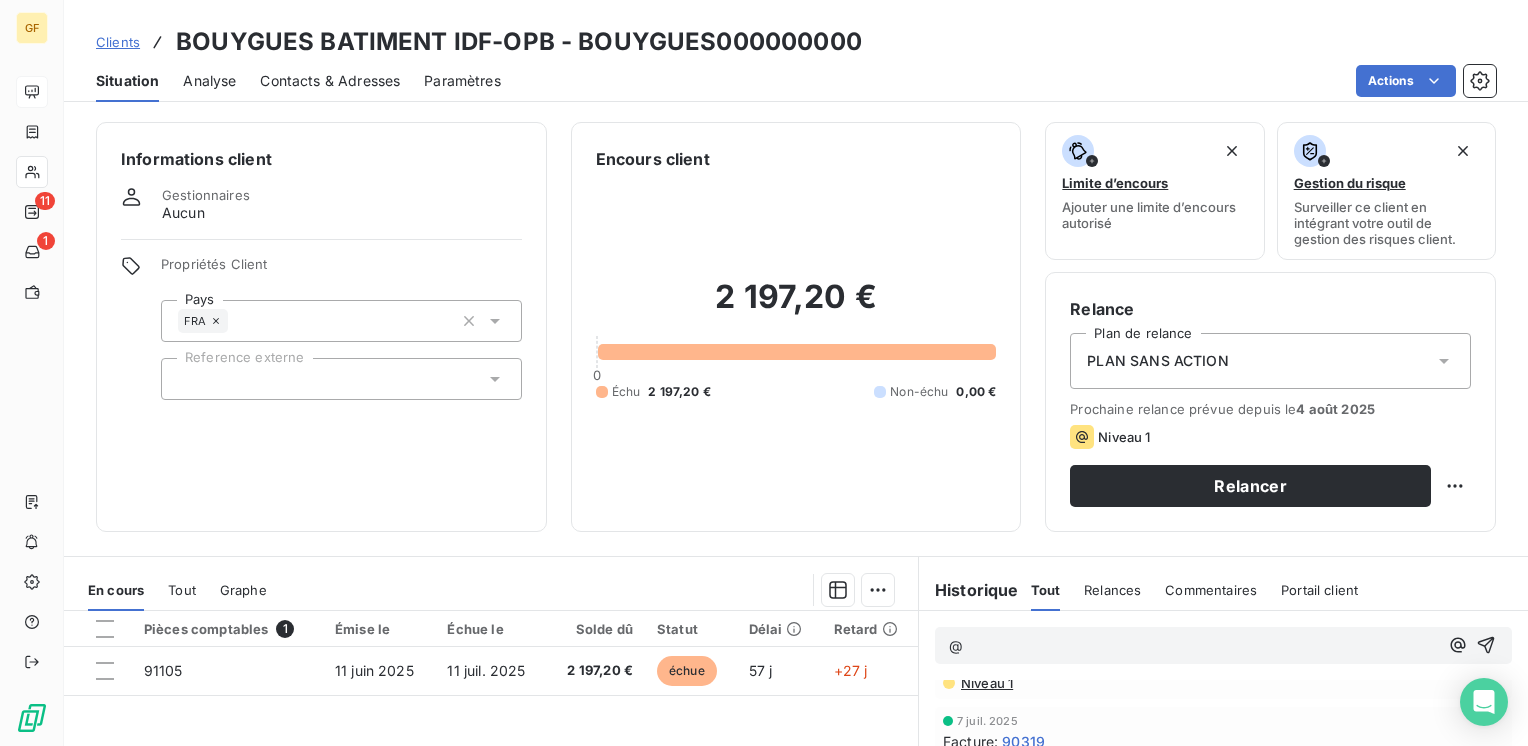 click on "@" at bounding box center [1193, 646] 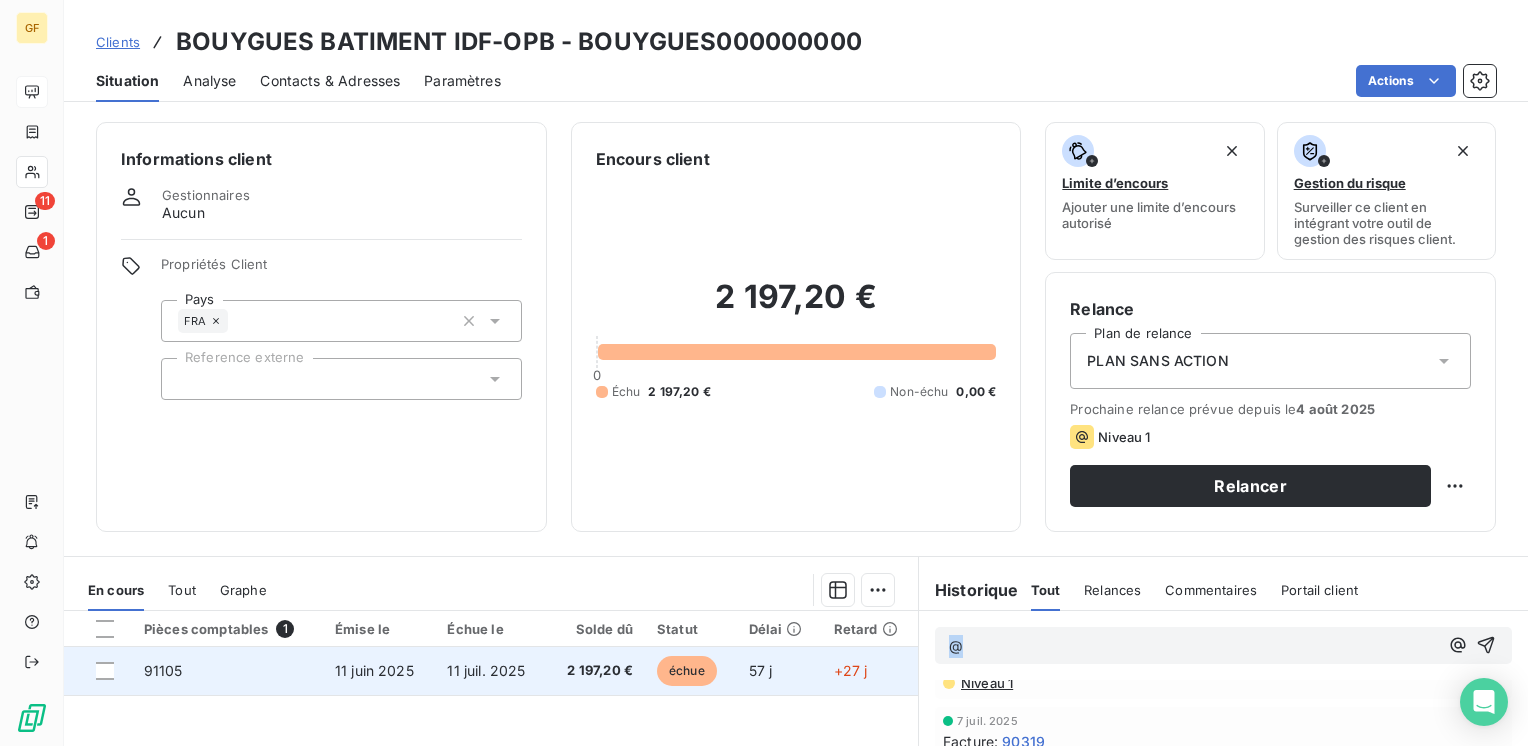 drag, startPoint x: 983, startPoint y: 638, endPoint x: 873, endPoint y: 650, distance: 110.65261 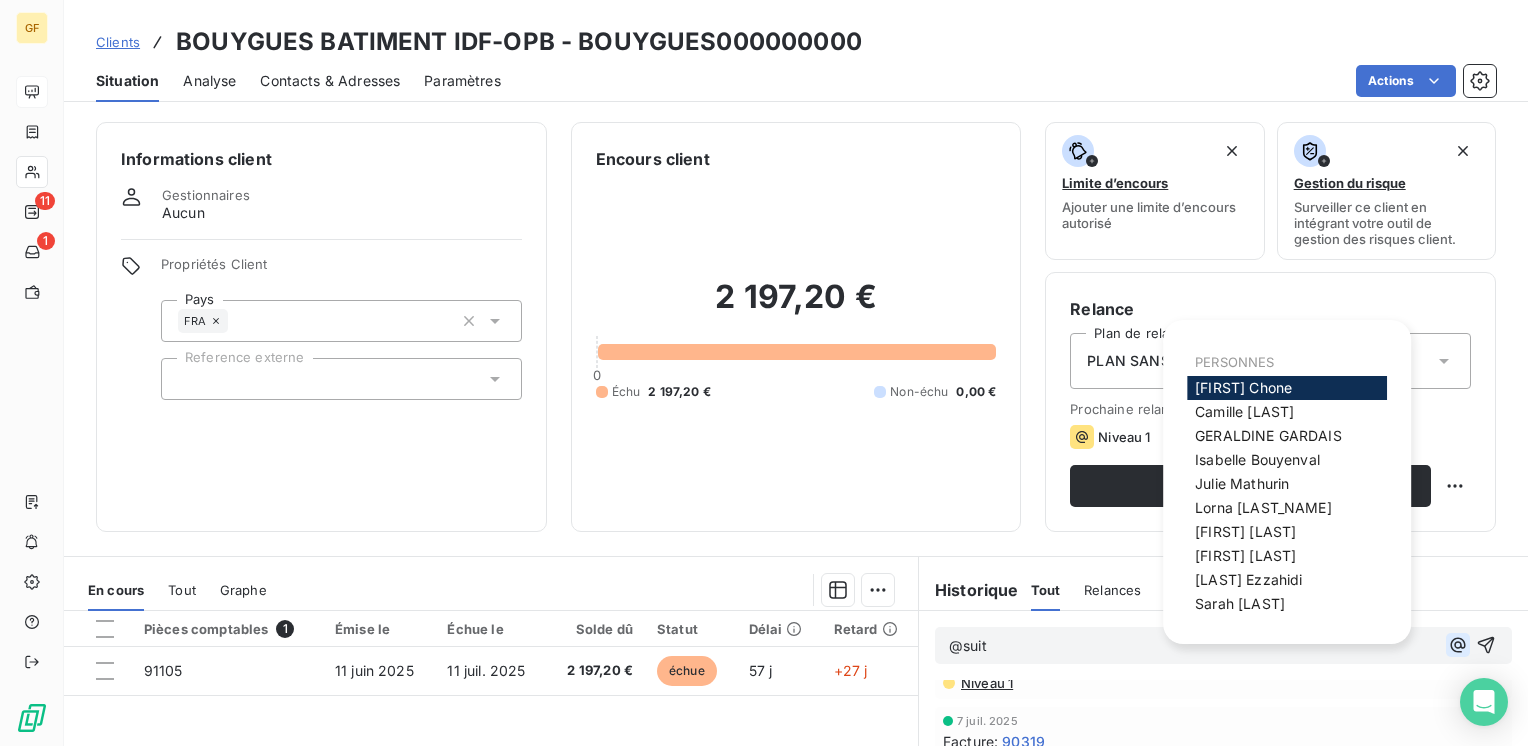 click 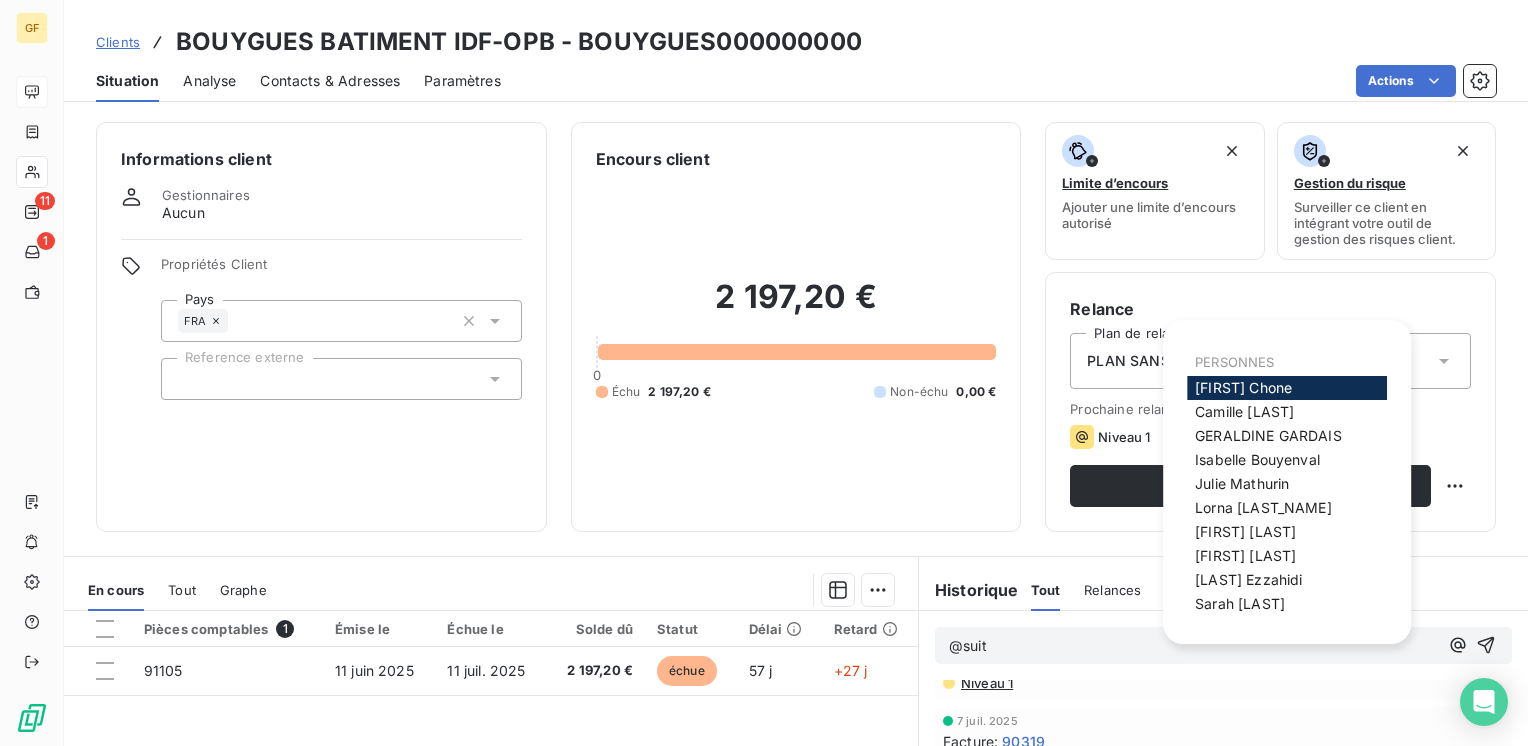 click on "PERSONNES" at bounding box center [1287, 360] 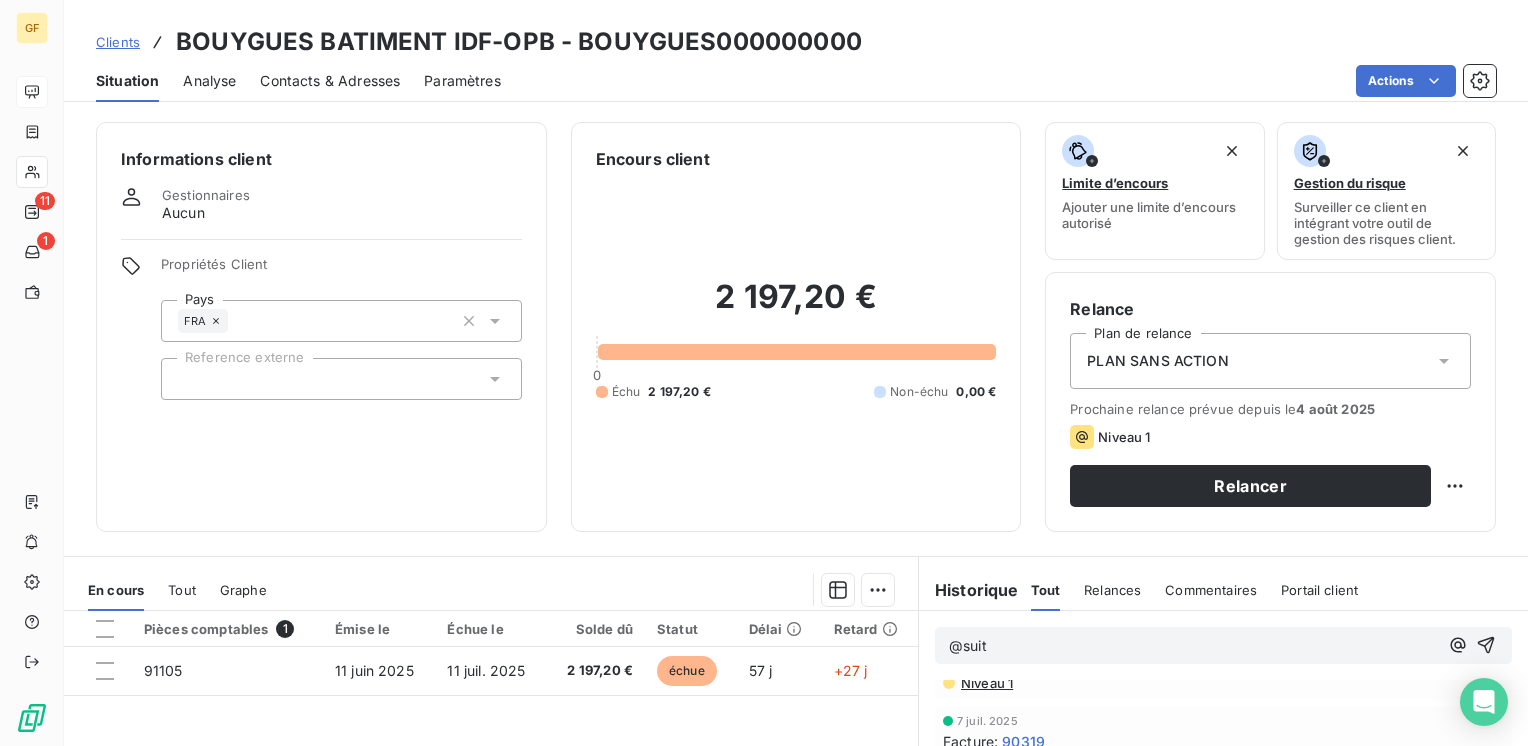 click on "@suit" at bounding box center (1193, 646) 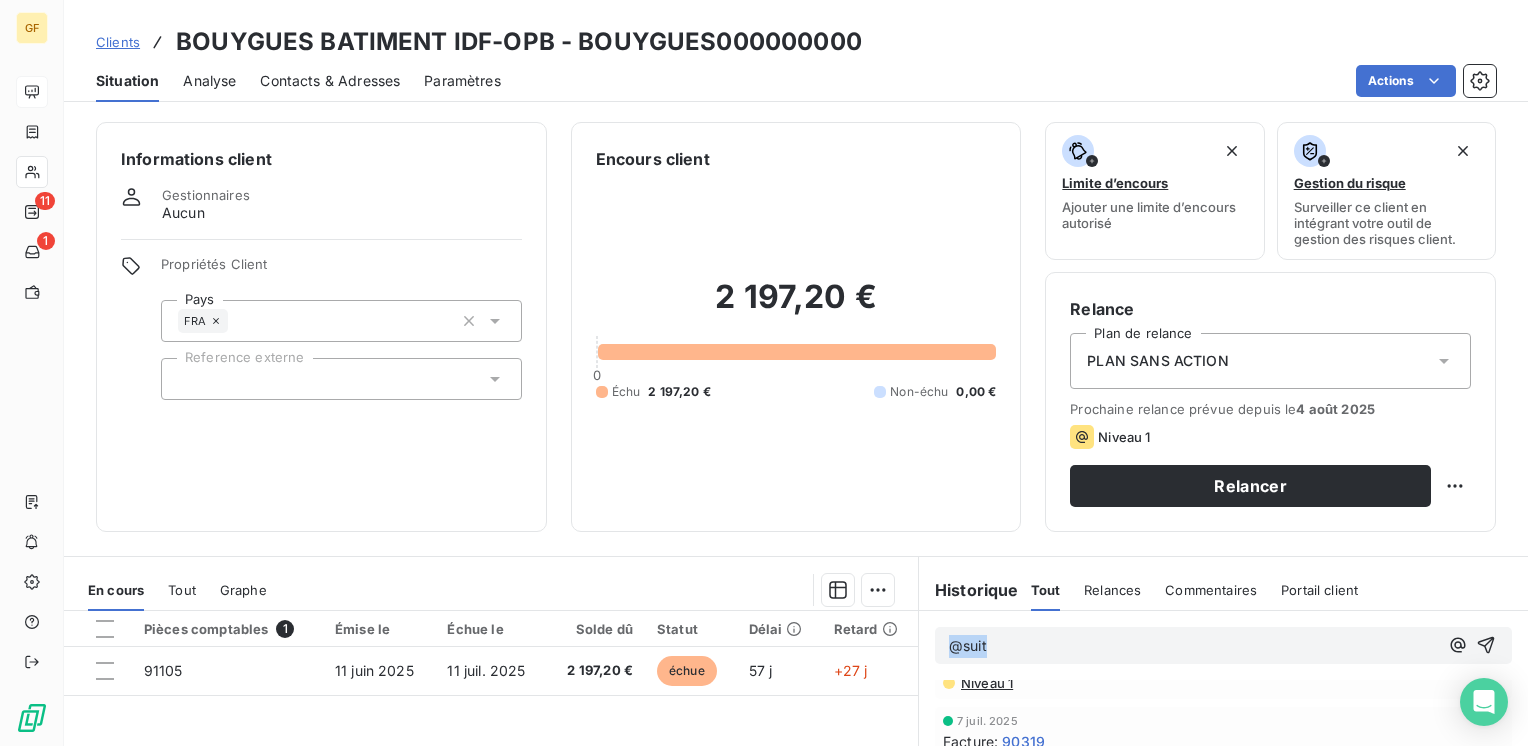 drag, startPoint x: 1023, startPoint y: 642, endPoint x: 861, endPoint y: 642, distance: 162 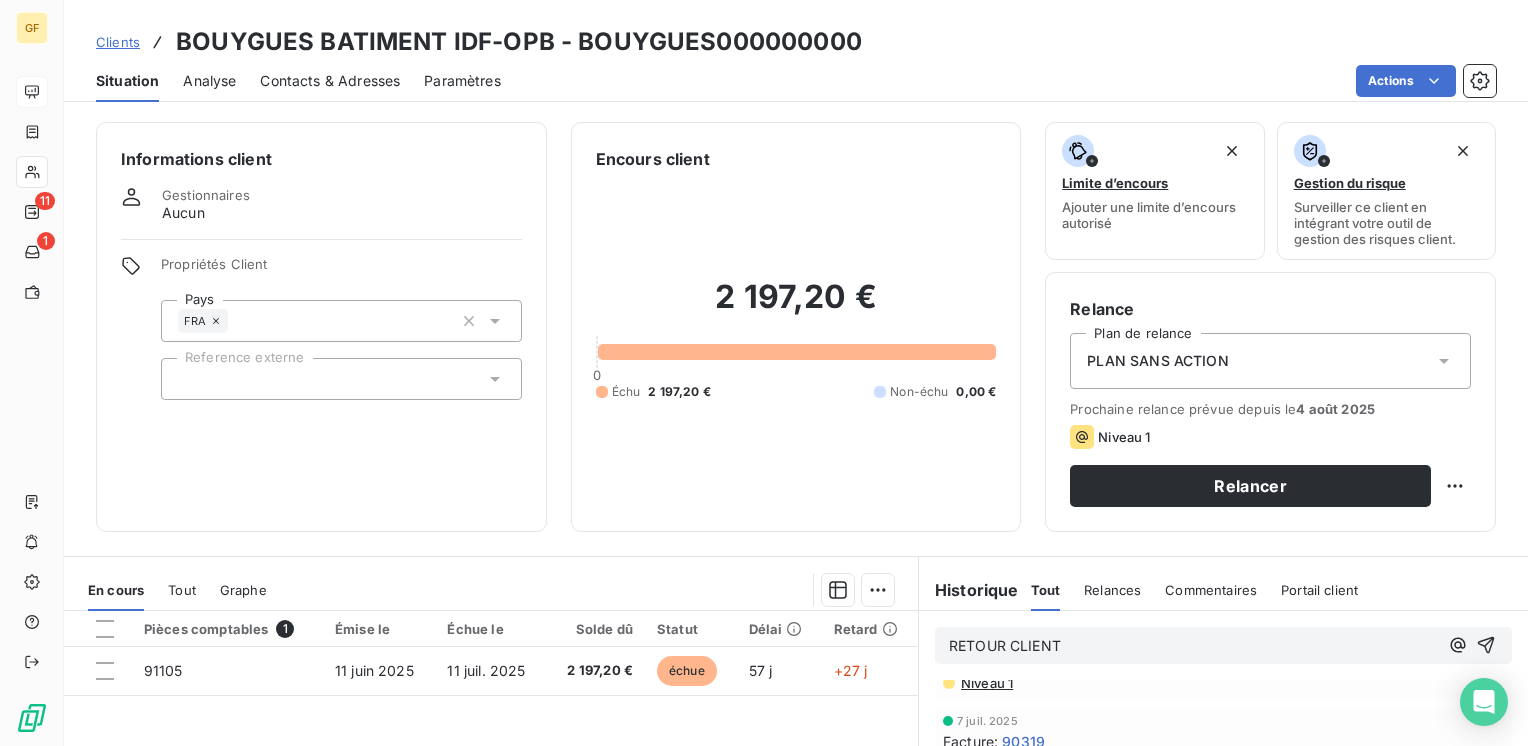 click on "RETOUR CLIENT" at bounding box center [1005, 645] 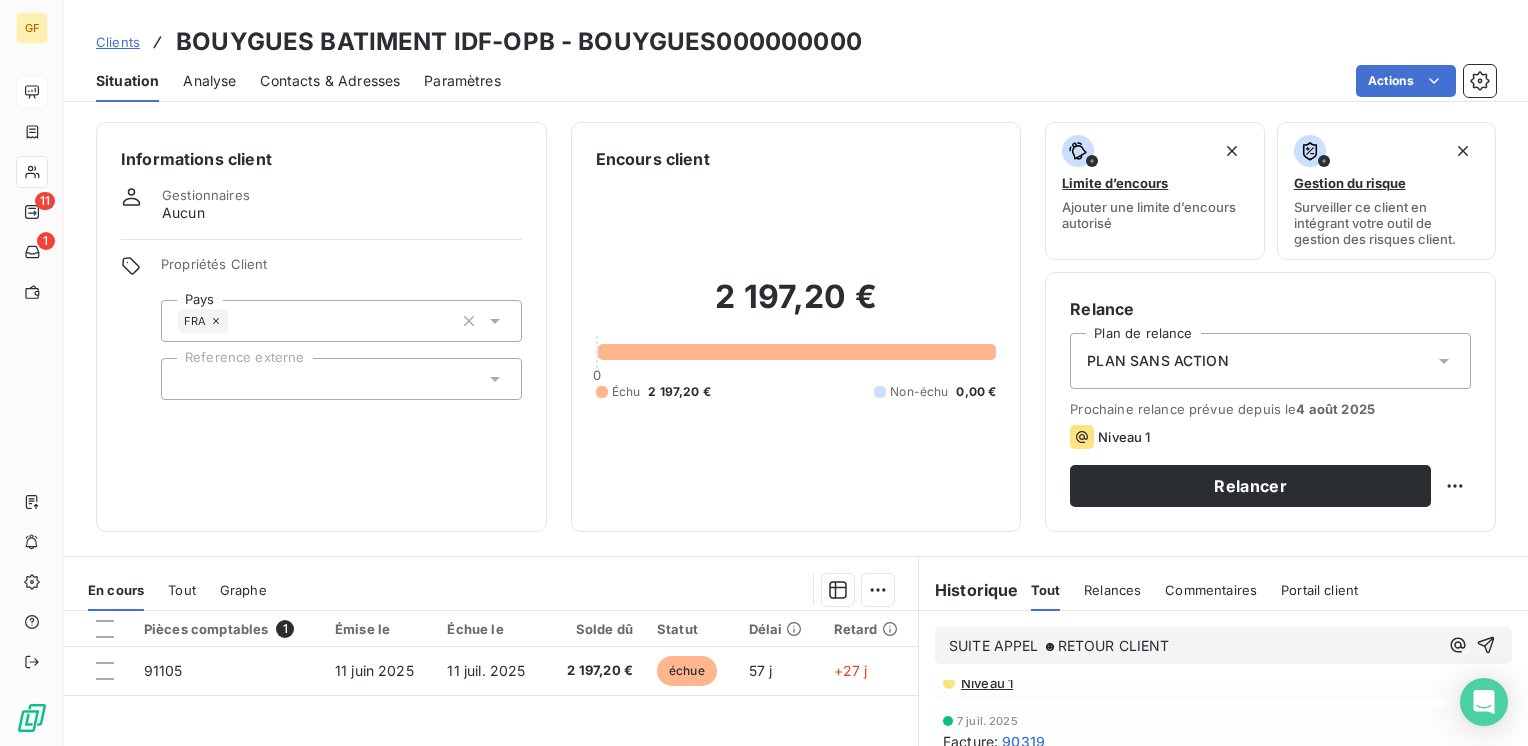 click on "SUITE APPEL ☻RETOUR CLIENT" at bounding box center [1059, 645] 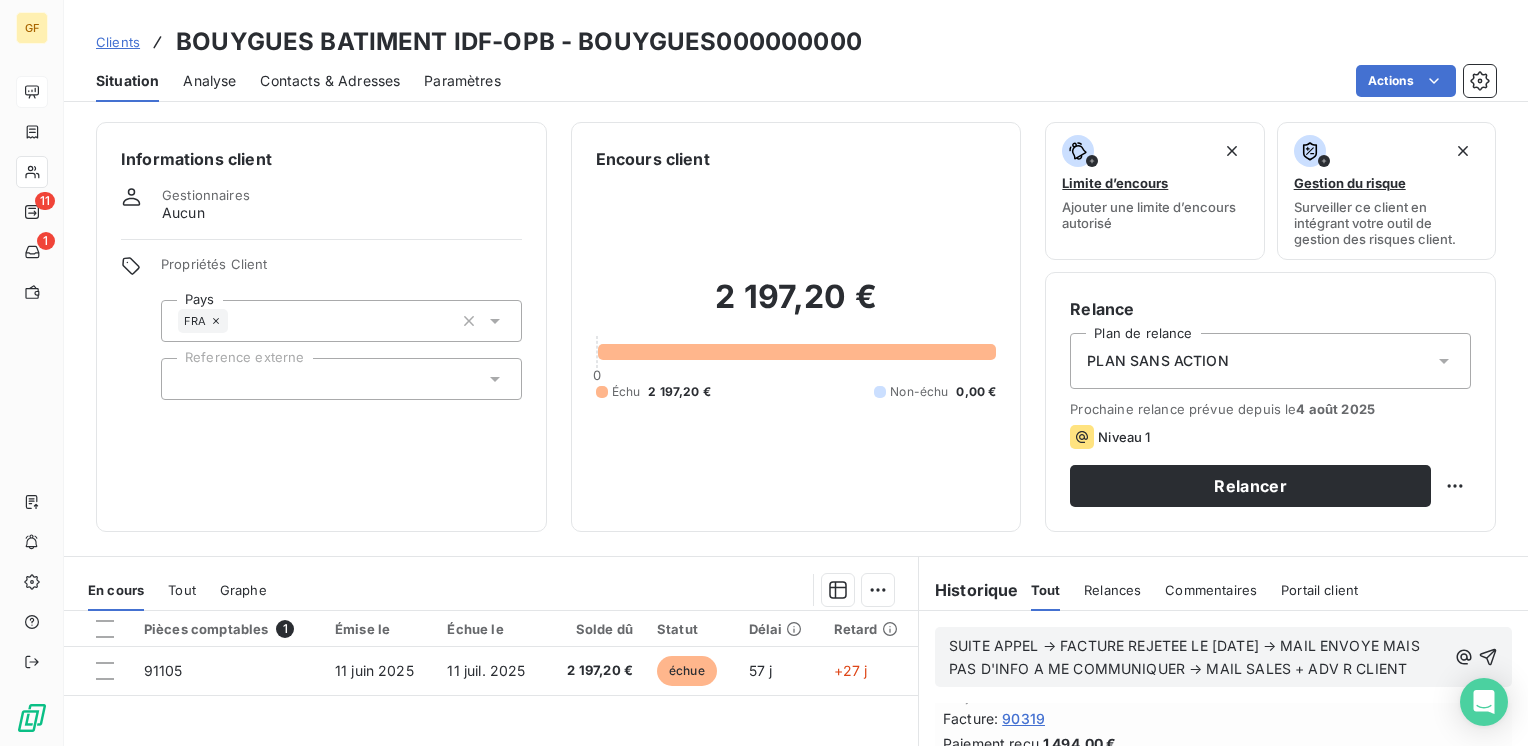 scroll, scrollTop: 120, scrollLeft: 0, axis: vertical 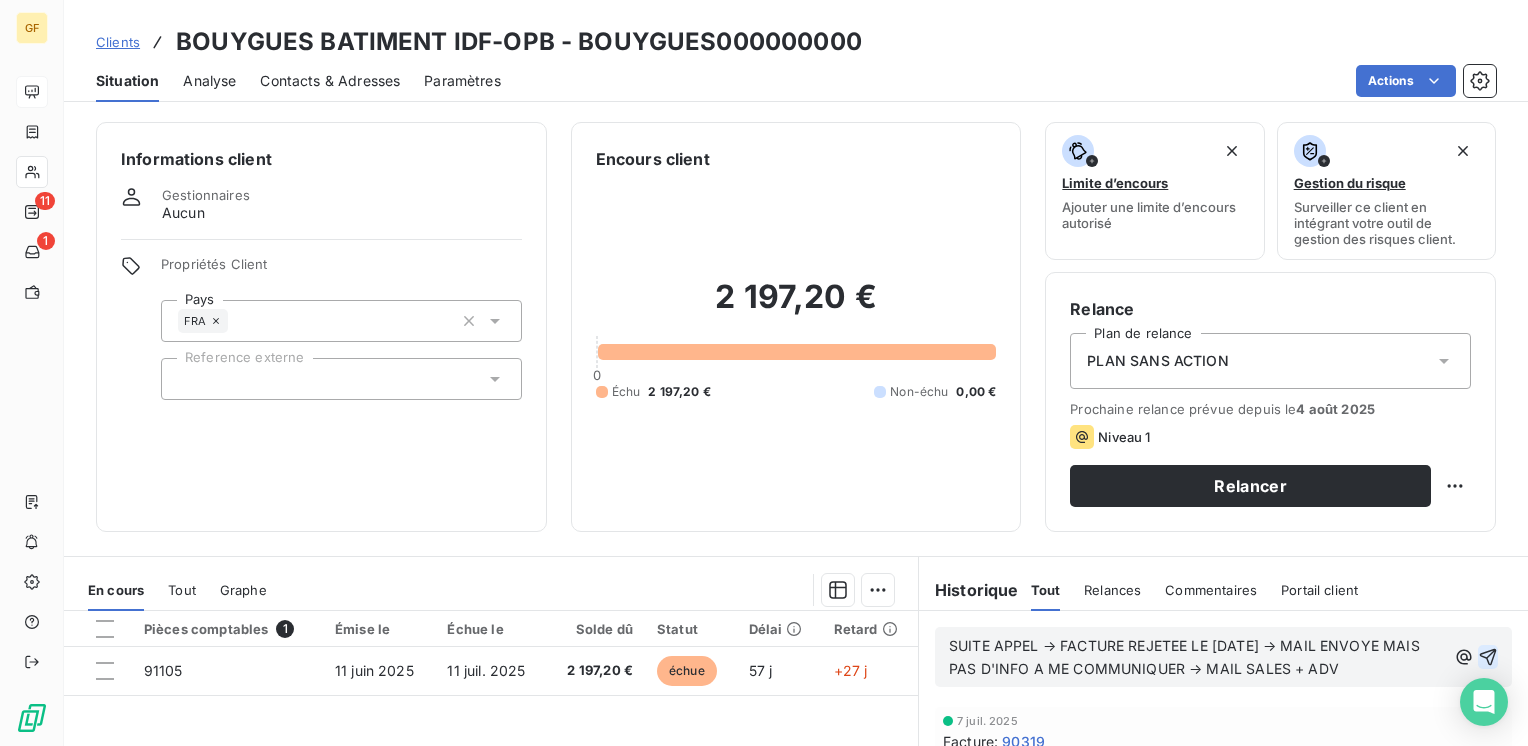 click 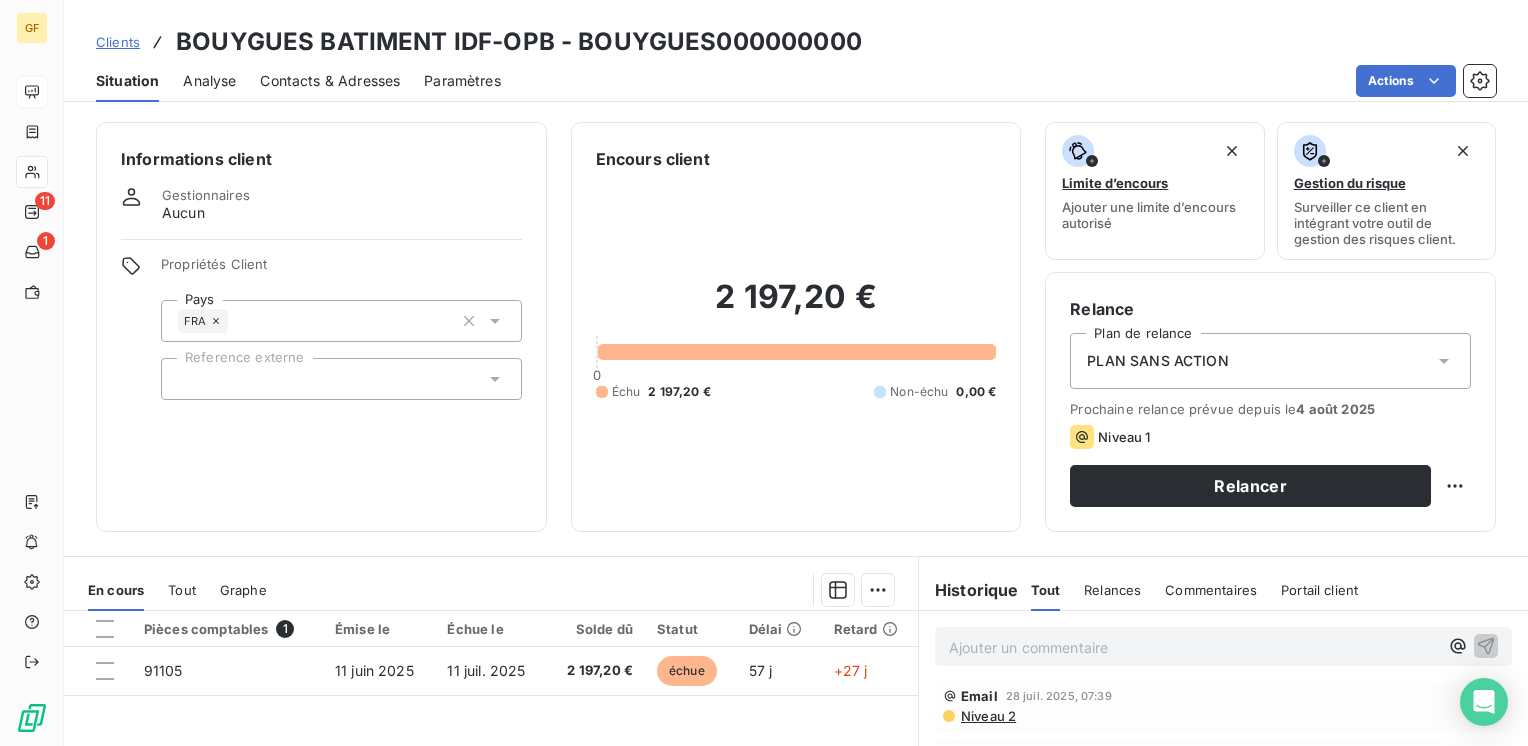 scroll, scrollTop: 193, scrollLeft: 0, axis: vertical 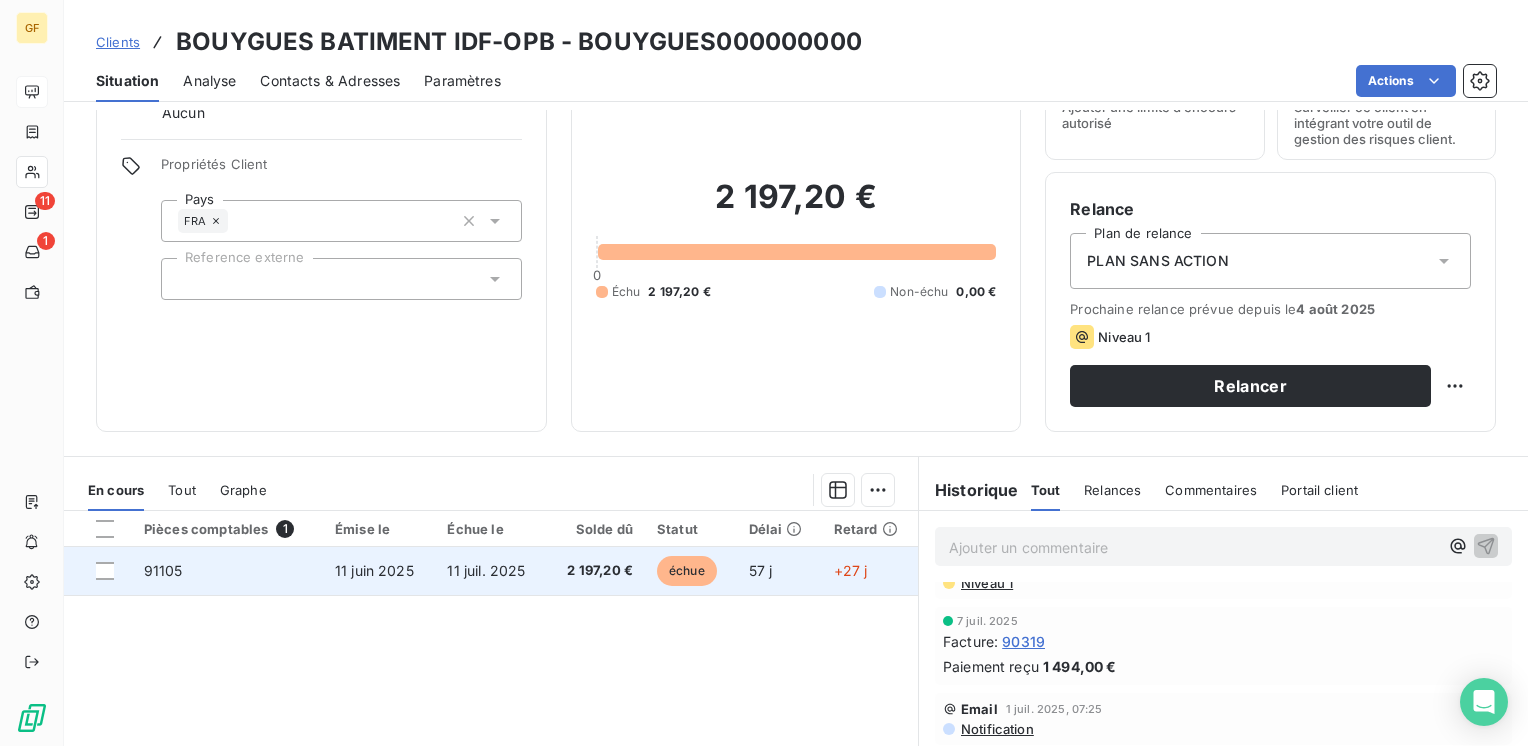 click on "11 juil. 2025" at bounding box center [491, 571] 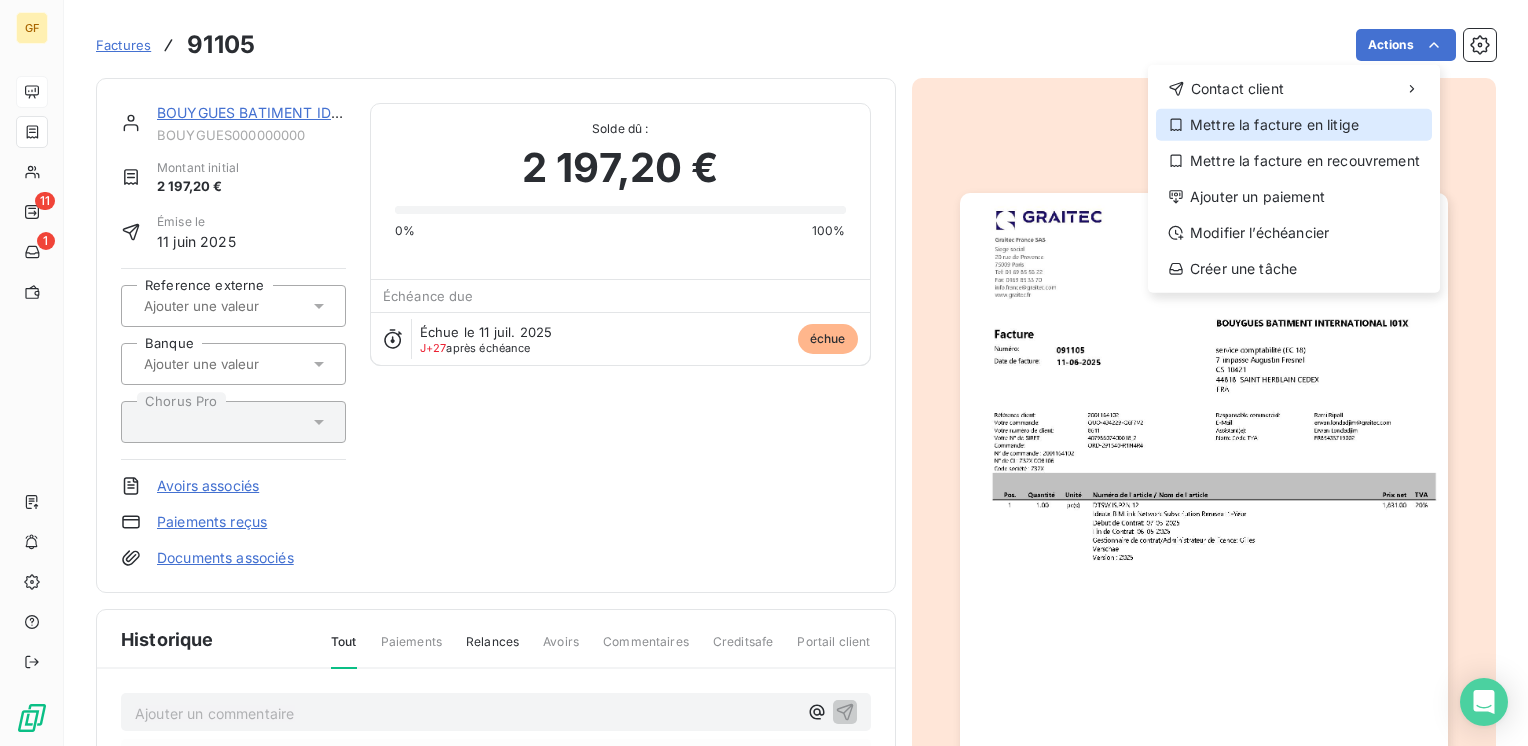 click on "Mettre la facture en litige" at bounding box center (1294, 125) 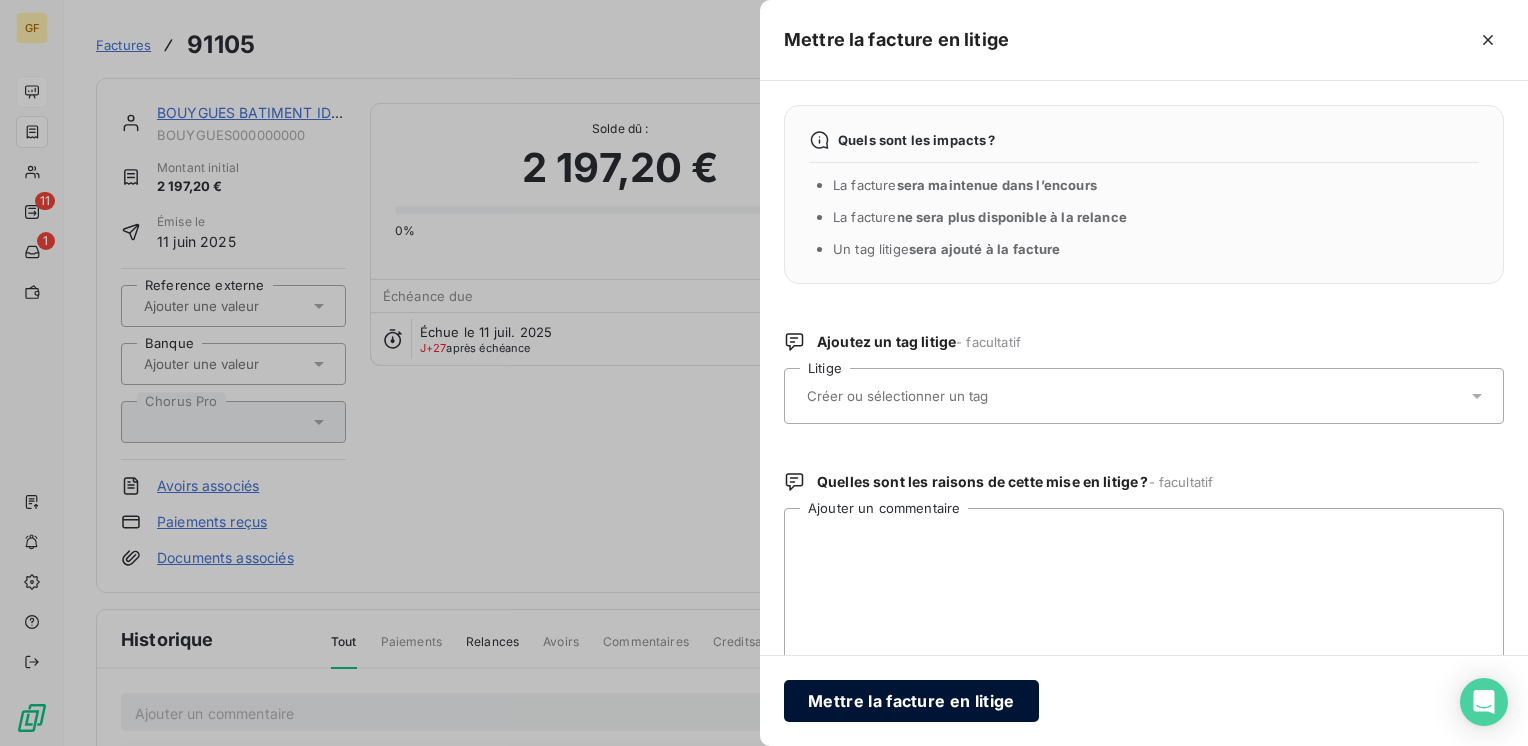click on "Mettre la facture en litige" at bounding box center [911, 701] 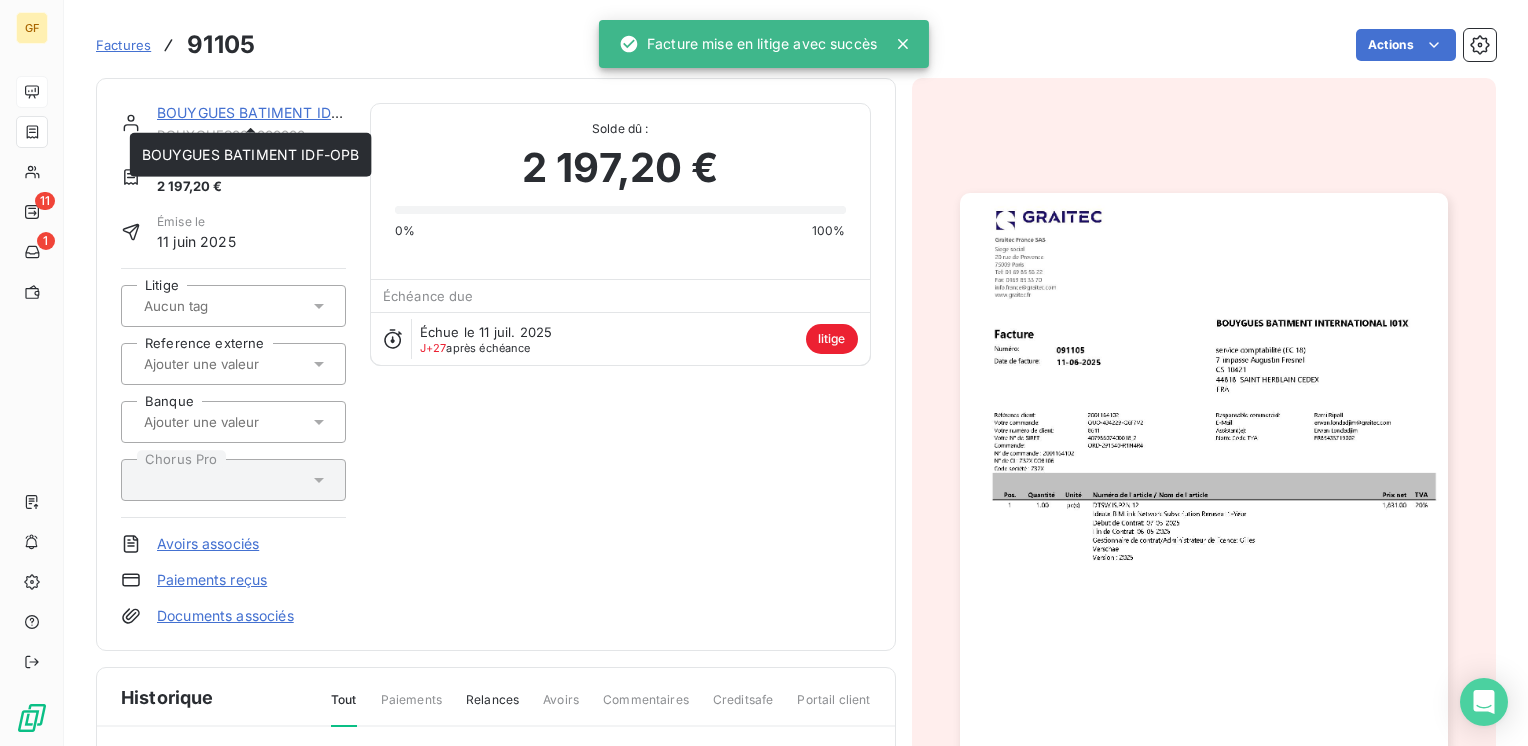click on "BOUYGUES BATIMENT IDF-OPB" at bounding box center (266, 112) 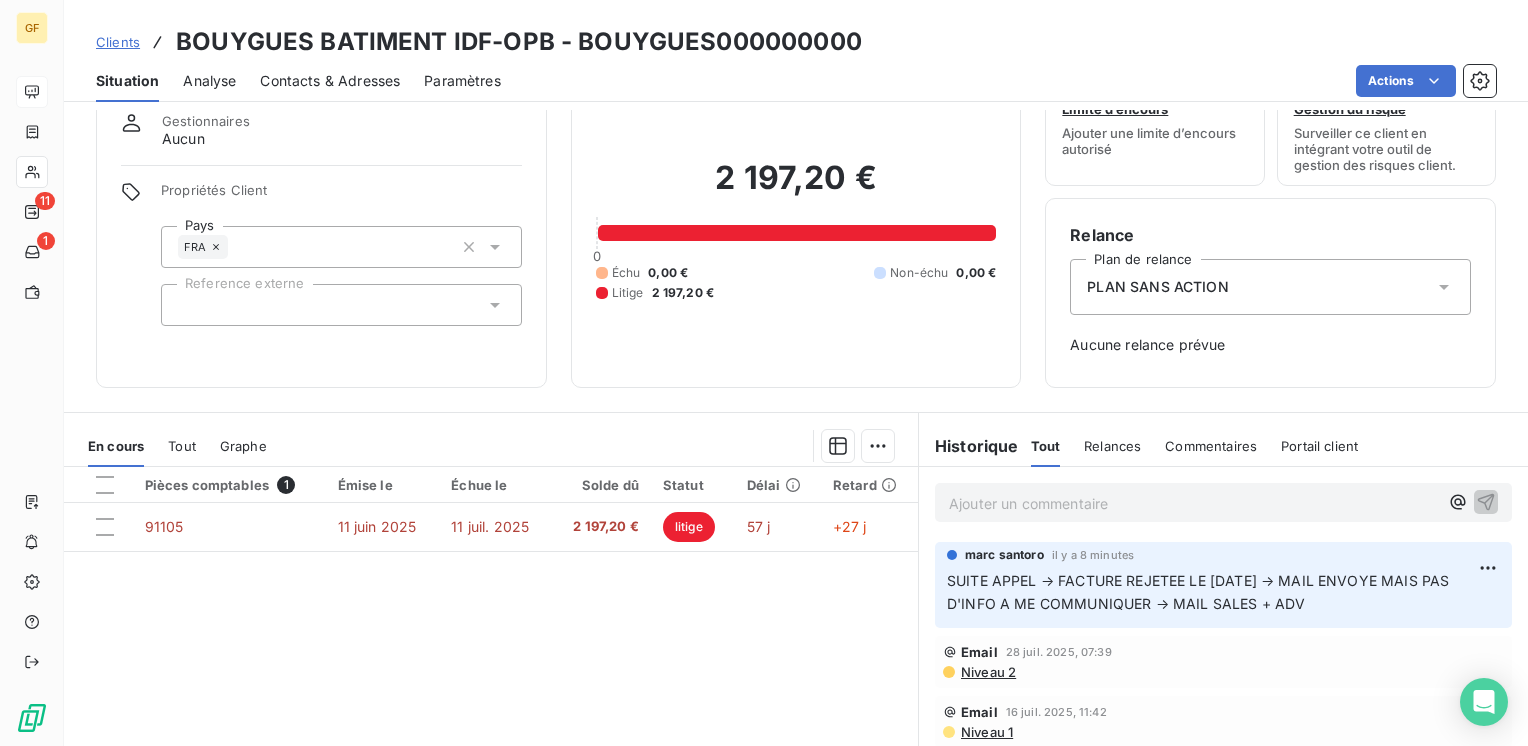 scroll, scrollTop: 100, scrollLeft: 0, axis: vertical 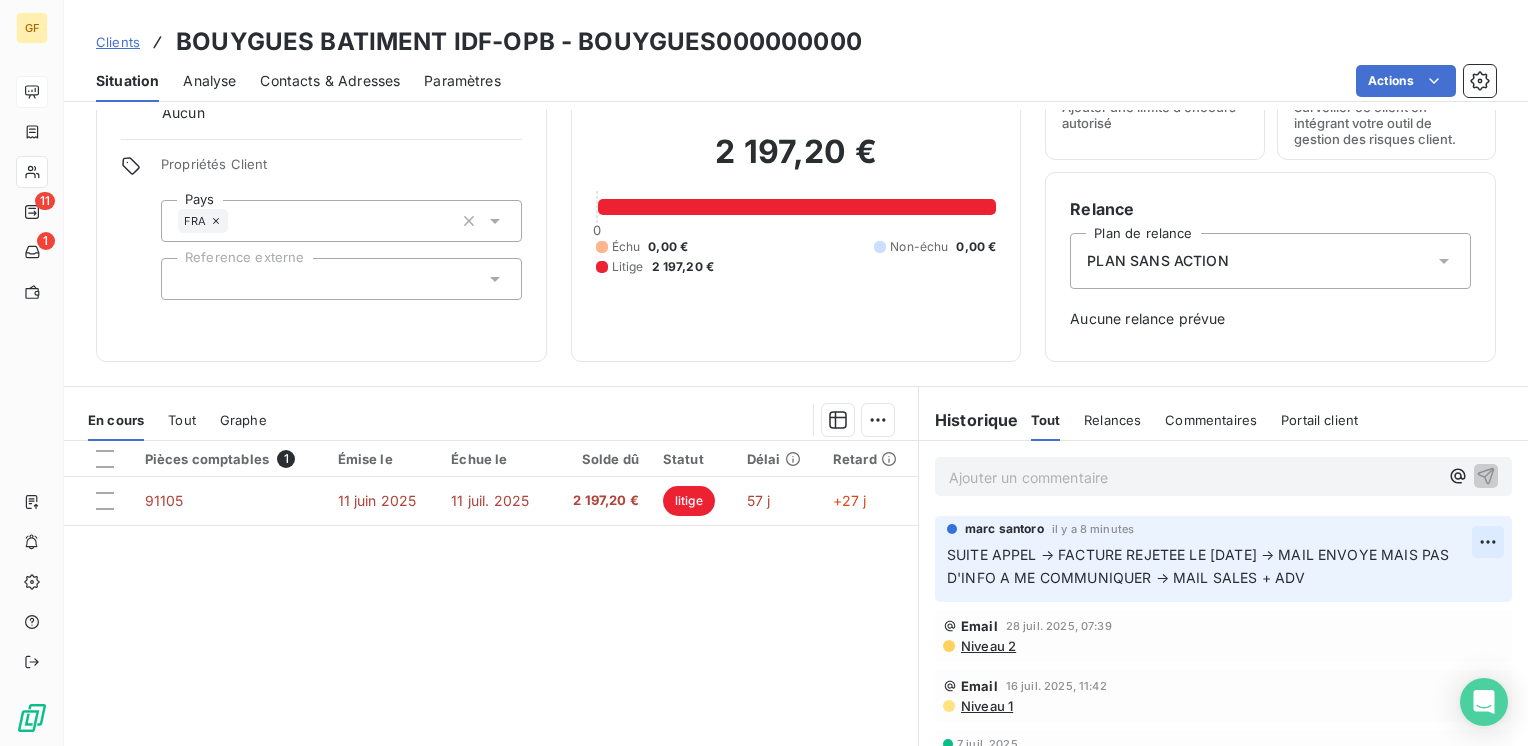 click on "GF 11 1 Clients BOUYGUES BATIMENT IDF-OPB - BOUYGUES000000000 Situation Analyse Contacts & Adresses Paramètres Actions Informations client Gestionnaires Aucun Propriétés Client Pays FRA Reference externe Encours client 2 197,20 € 0 Échu 0,00 € Non-échu 0,00 € Litige 2 197,20 € Limite d’encours Ajouter une limite d’encours autorisé Gestion du risque Surveiller ce client en intégrant votre outil de gestion des risques client. Relance Plan de relance PLAN SANS ACTION Aucune relance prévue En cours Tout Graphe Pièces comptables 1 Émise le Échue le Solde dû Statut Délai Retard 91105 11 juin 2025 11 juil. 2025 2 197,20 € litige 57 j +27 j Lignes par page 25 Précédent 1 Suivant Historique Tout Relances Commentaires Portail client Tout Relances Commentaires Portail client Ajouter un commentaire ﻿ [FIRST] [LAST] il y a 8 minutes SUITE APPEL → FACTURE REJETEE LE [DATE] → MAIL ENVOYE MAIS PAS D'INFO A ME COMMUNIQUER → MAIL SALES + ADV Email Niveau 2" at bounding box center [764, 373] 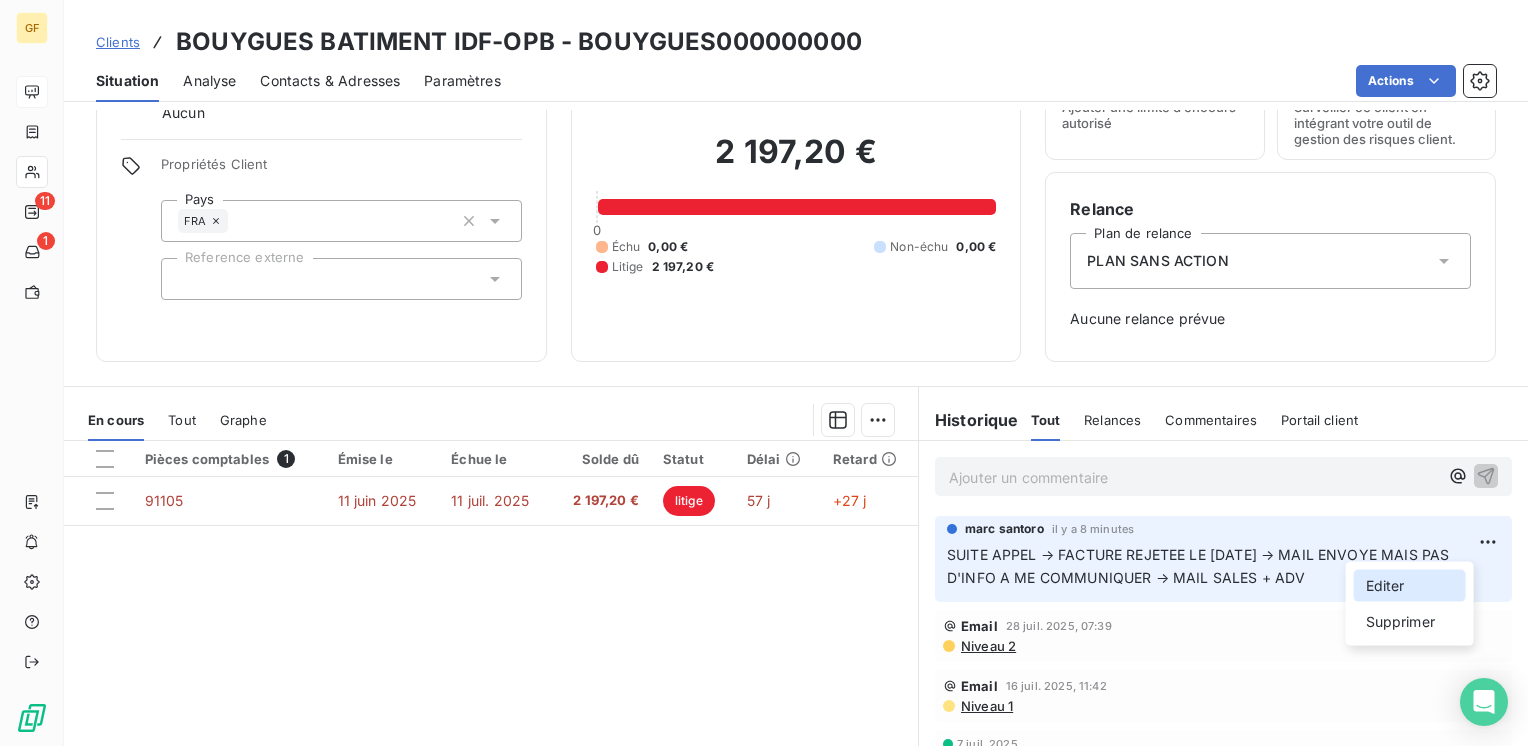 click on "Editer" at bounding box center (1410, 586) 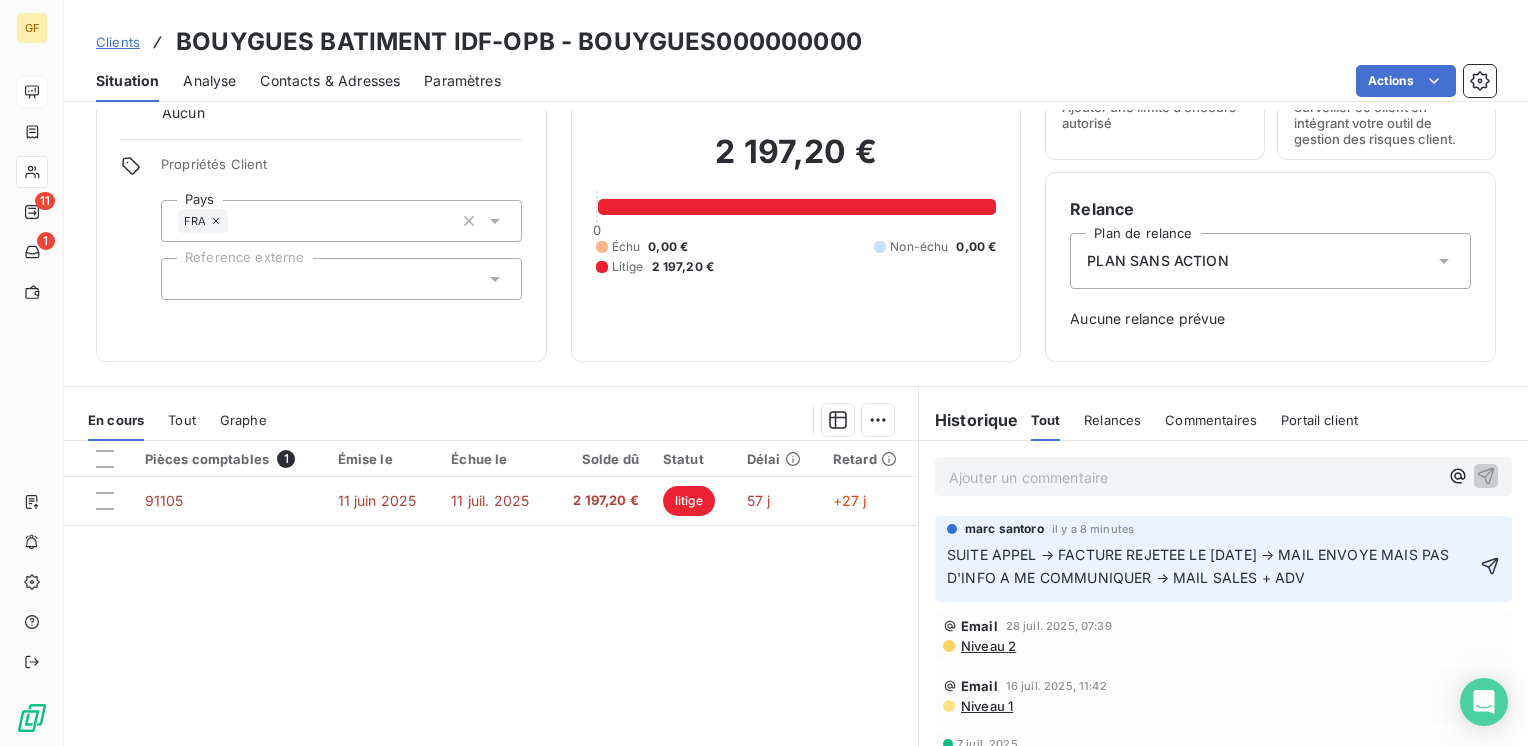 click on "SUITE APPEL → FACTURE REJETEE LE [DATE] → MAIL ENVOYE MAIS PAS D'INFO A ME COMMUNIQUER → MAIL SALES + ADV" at bounding box center [1200, 566] 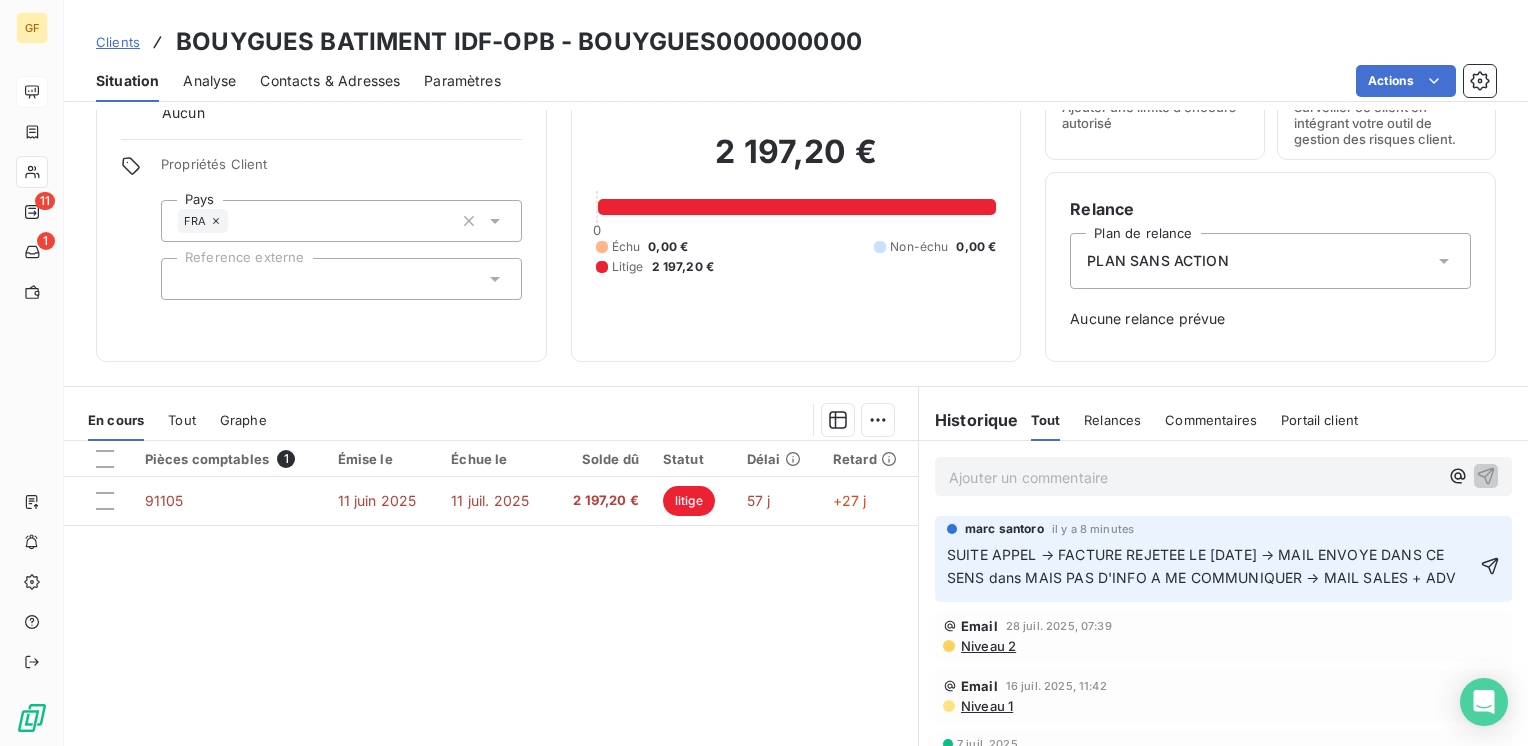 click on "SUITE APPEL → FACTURE REJETEE LE [DATE] → MAIL ENVOYE DANS CE SENS dans MAIS PAS D'INFO A ME COMMUNIQUER → MAIL SALES + ADV" at bounding box center [1201, 566] 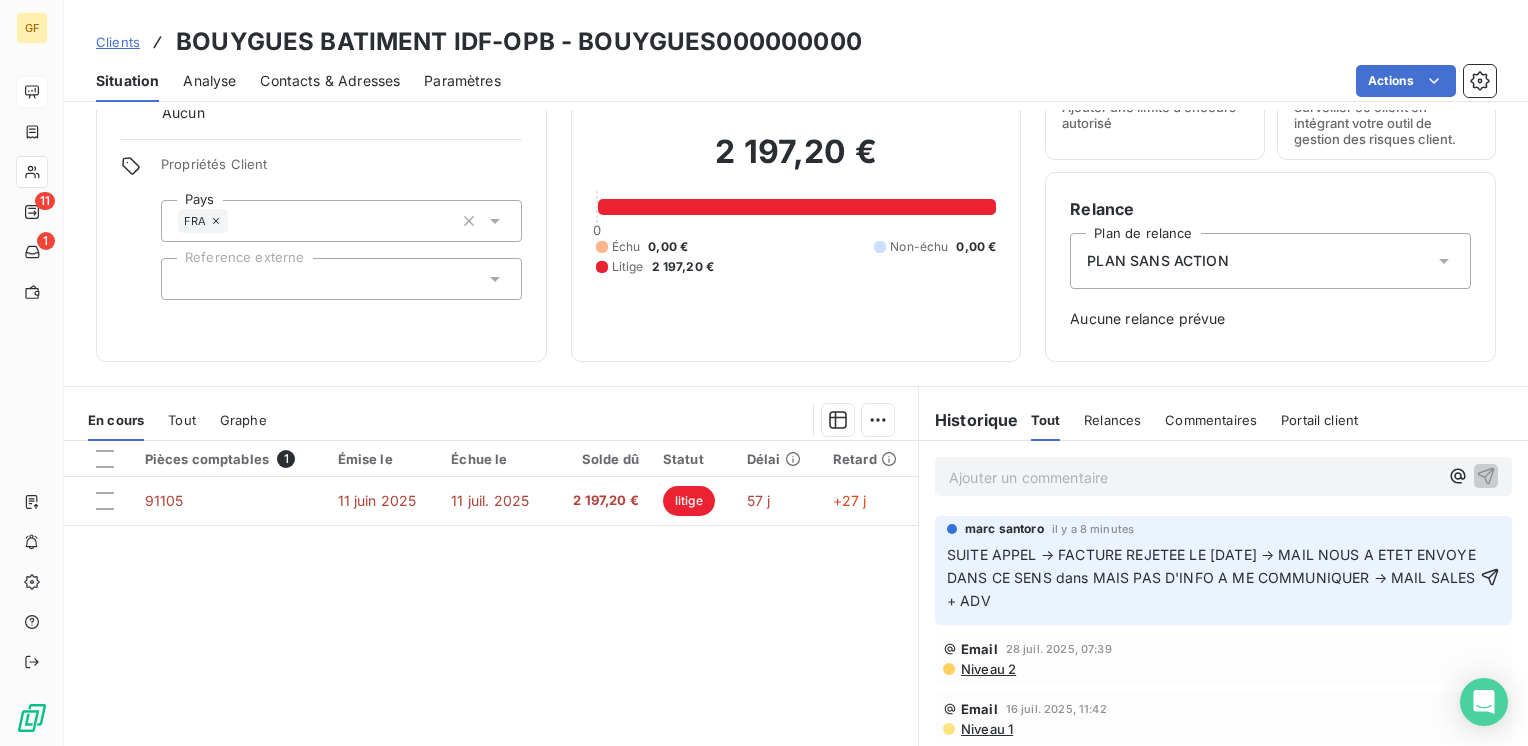 click on "SUITE APPEL → FACTURE REJETEE LE [DATE] → MAIL NOUS A ETET ENVOYE DANS CE SENS dans MAIS PAS D'INFO A ME COMMUNIQUER → MAIL SALES + ADV" at bounding box center (1213, 577) 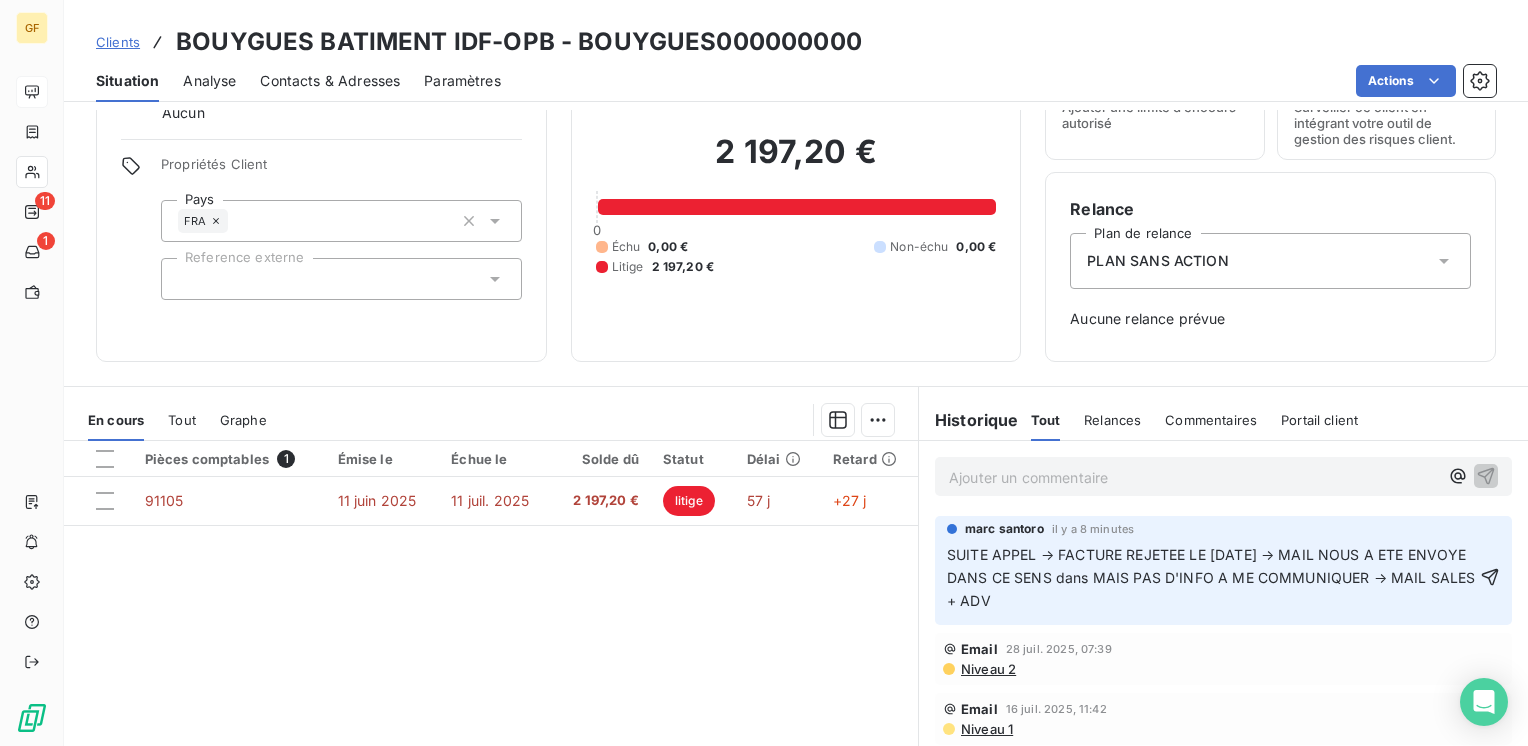 click on "SUITE APPEL → FACTURE REJETEE LE [DATE] → MAIL NOUS A ETE ENVOYE DANS CE SENS dans MAIS PAS D'INFO A ME COMMUNIQUER → MAIL SALES + ADV" at bounding box center [1213, 577] 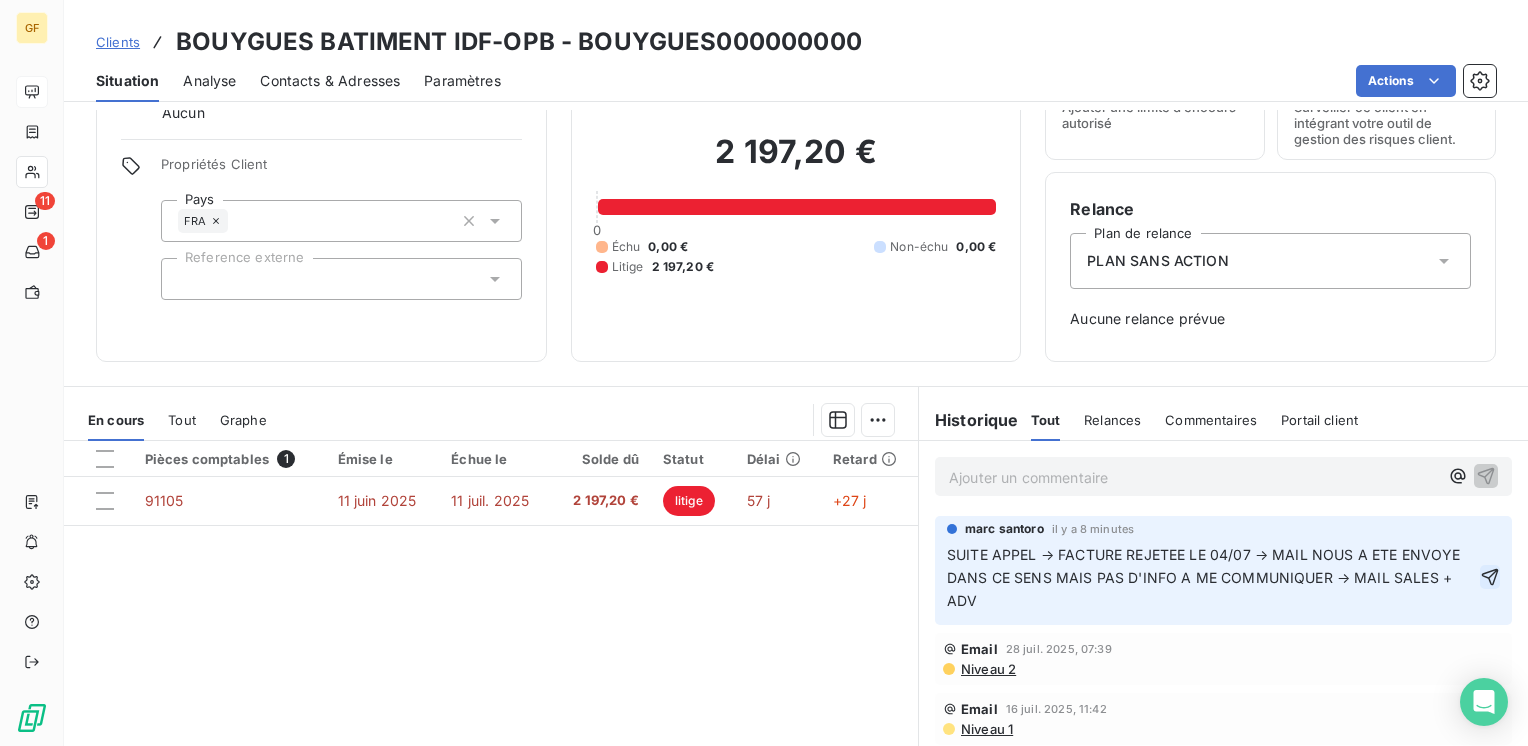 click 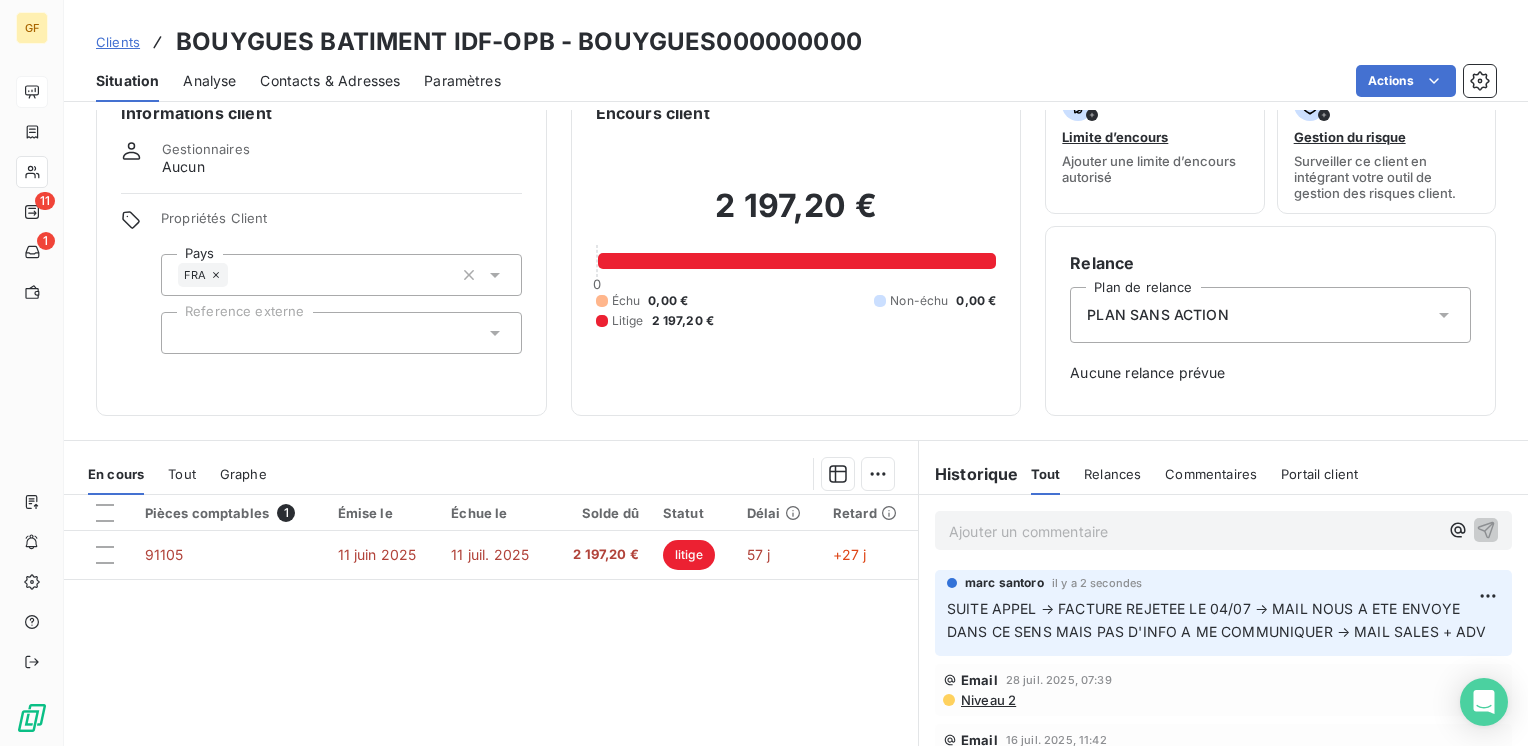 scroll, scrollTop: 0, scrollLeft: 0, axis: both 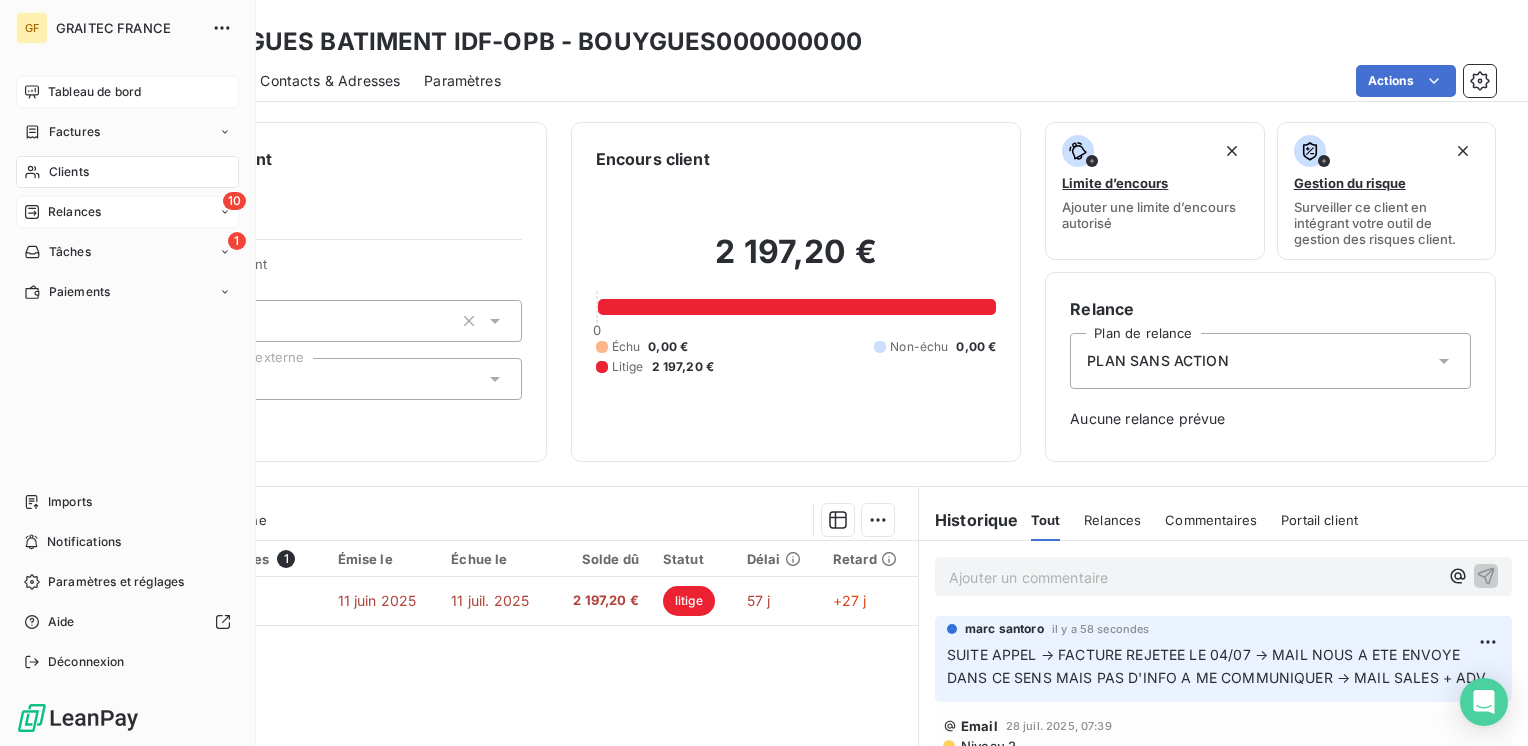 click on "Relances" at bounding box center (74, 212) 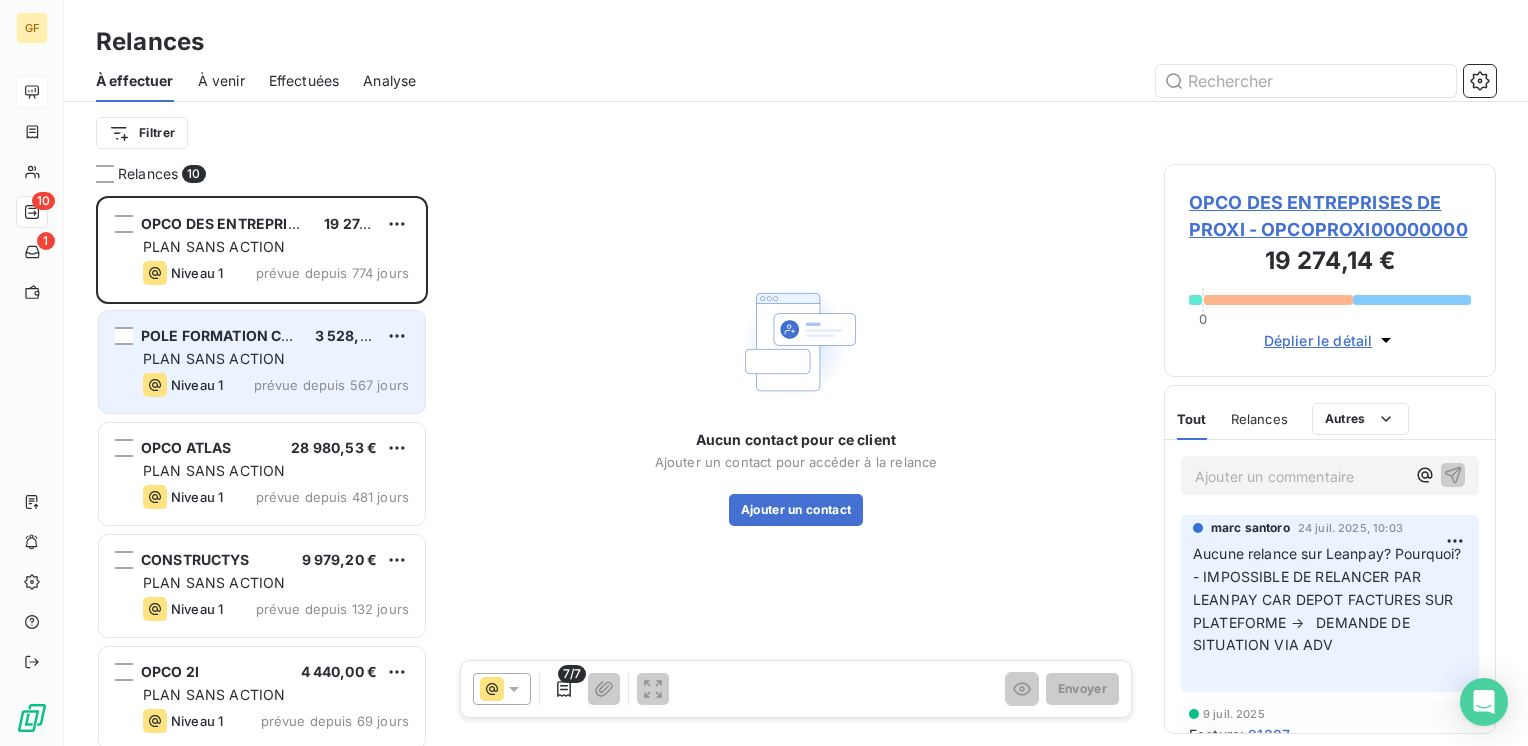 scroll, scrollTop: 16, scrollLeft: 16, axis: both 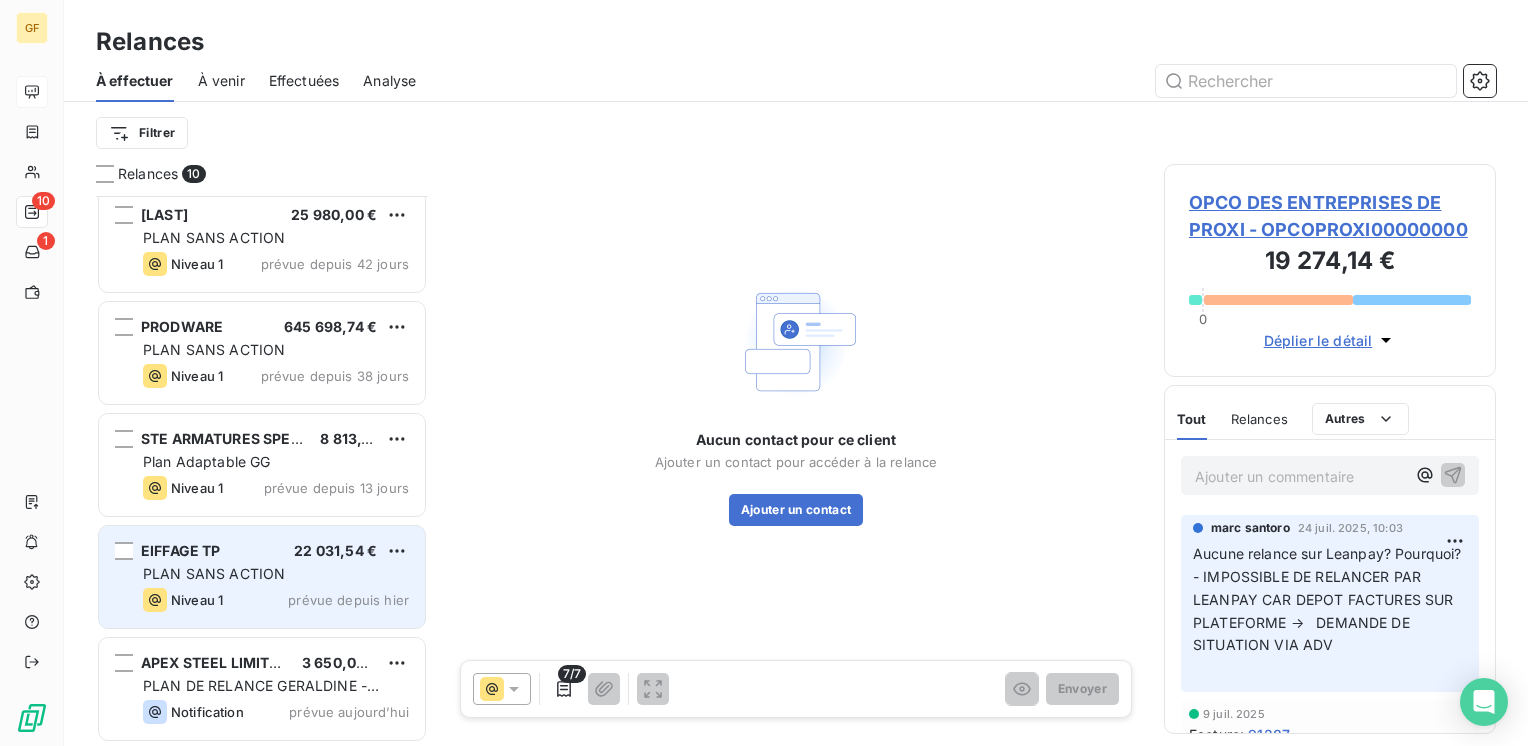 click on "PLAN SANS ACTION" at bounding box center [276, 574] 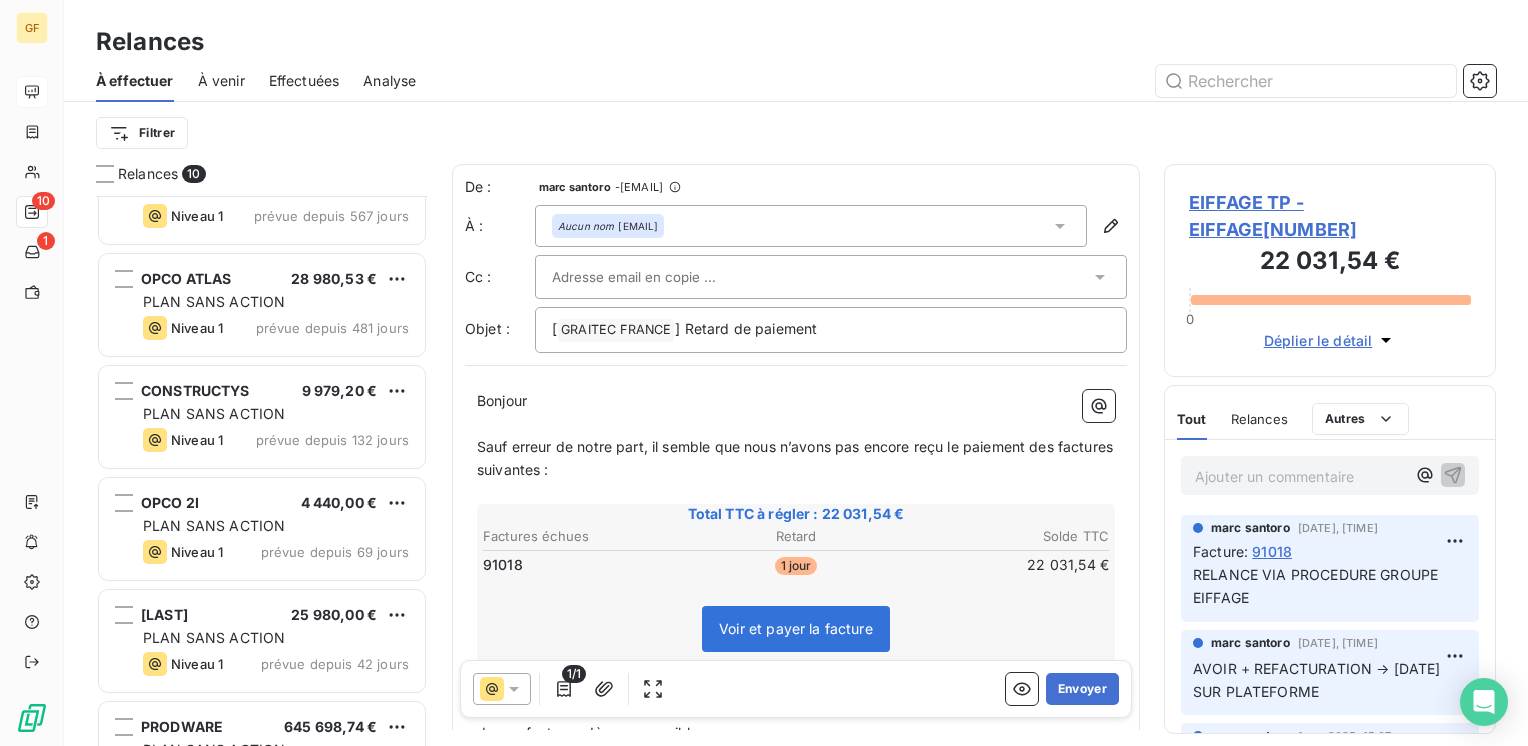 scroll, scrollTop: 0, scrollLeft: 0, axis: both 